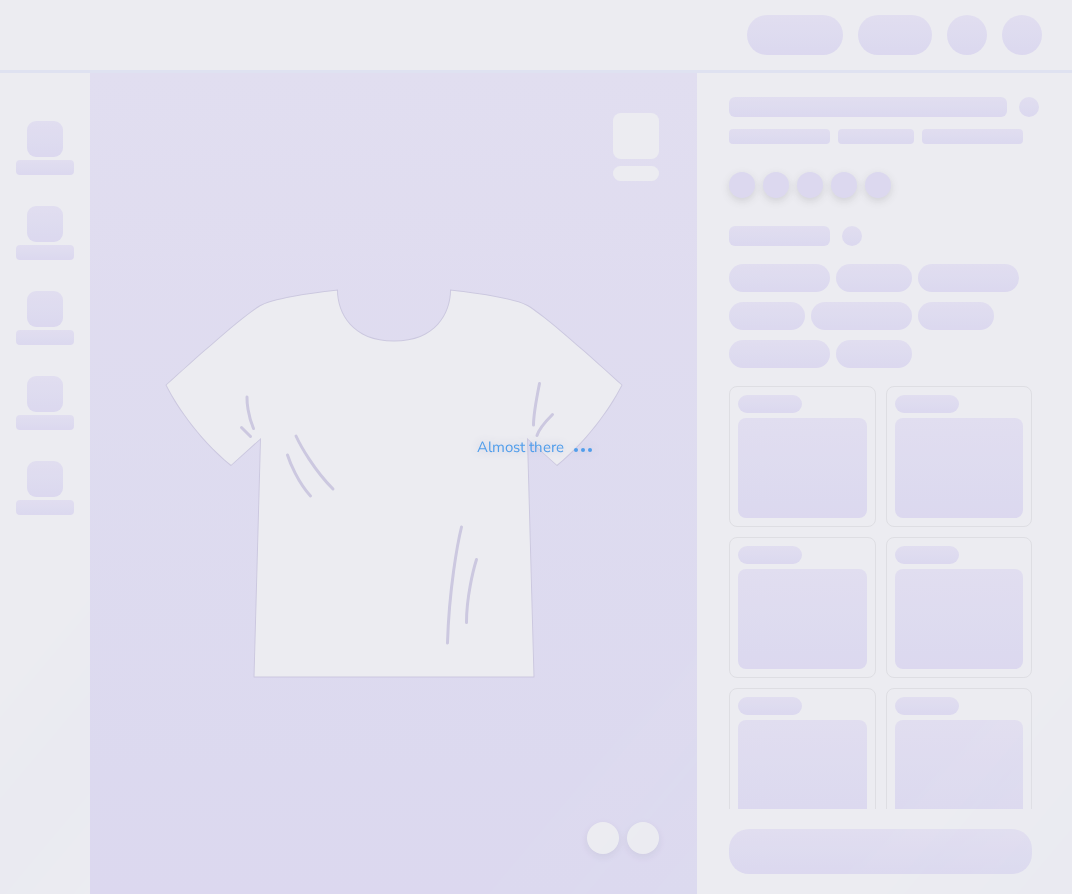 scroll, scrollTop: 0, scrollLeft: 0, axis: both 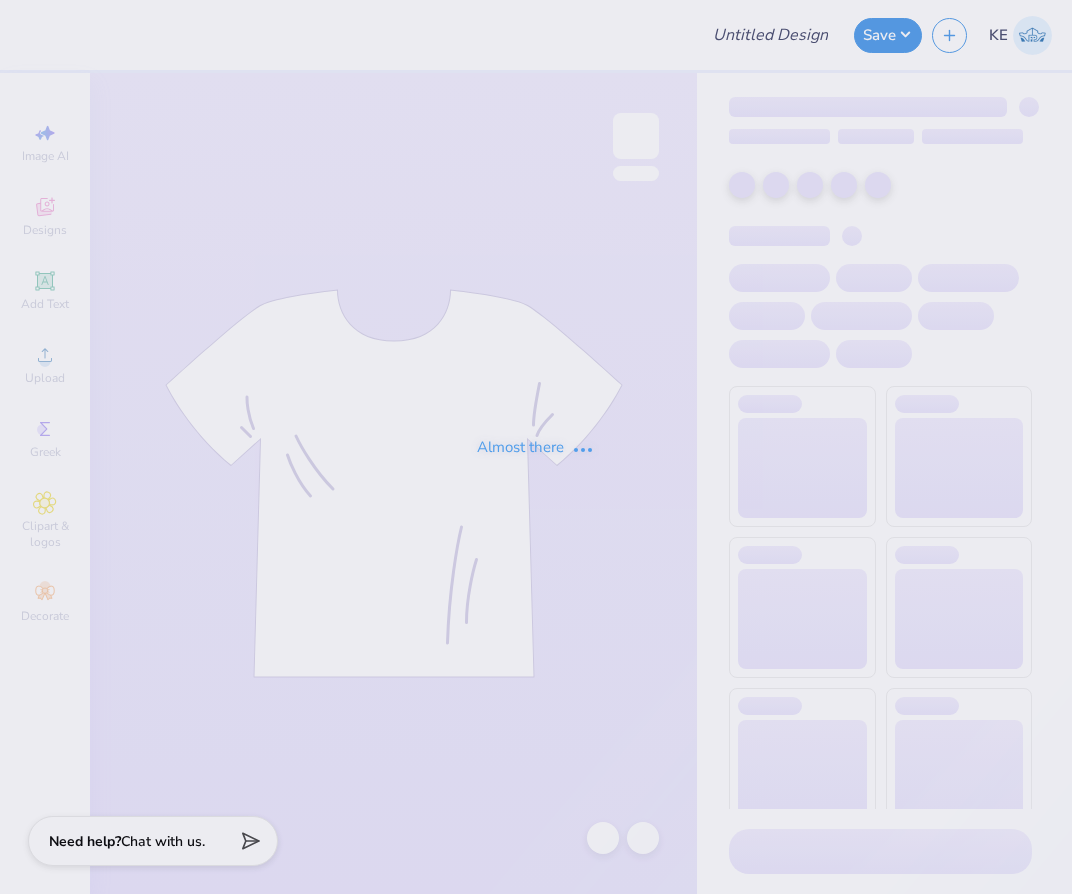 type on "Rush Merch!" 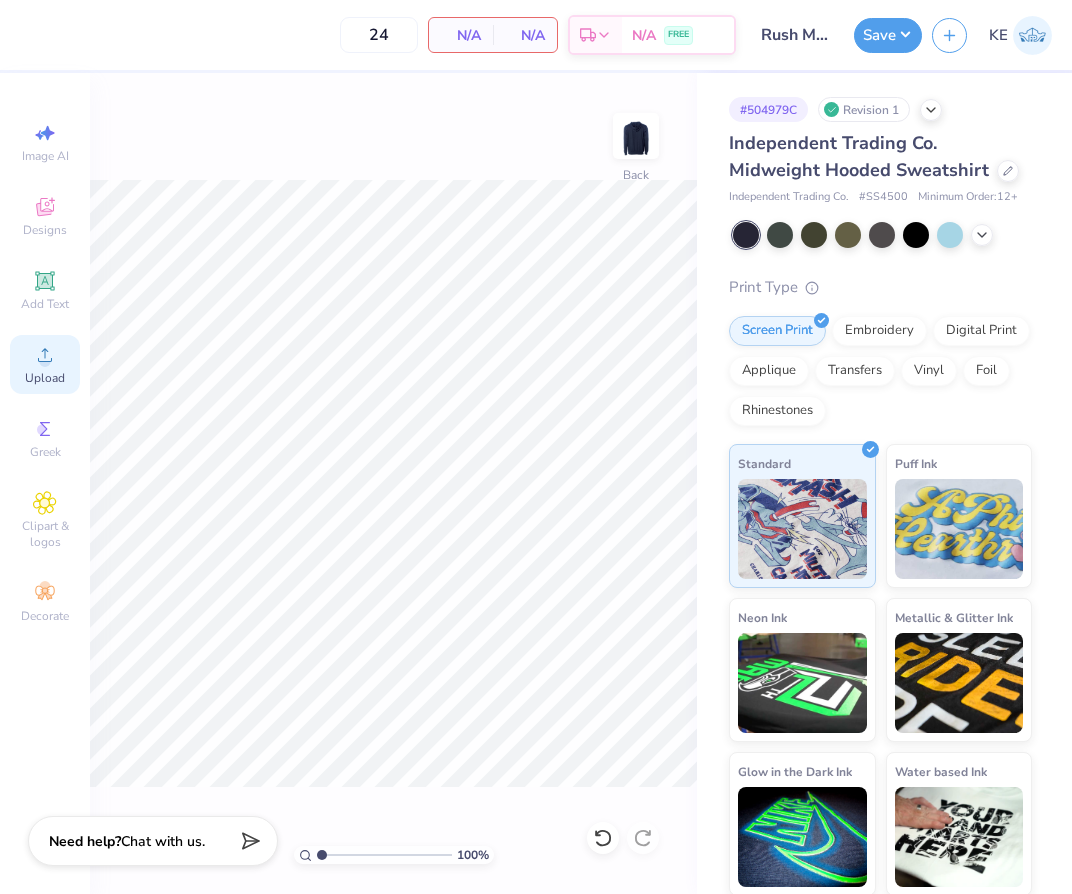 click 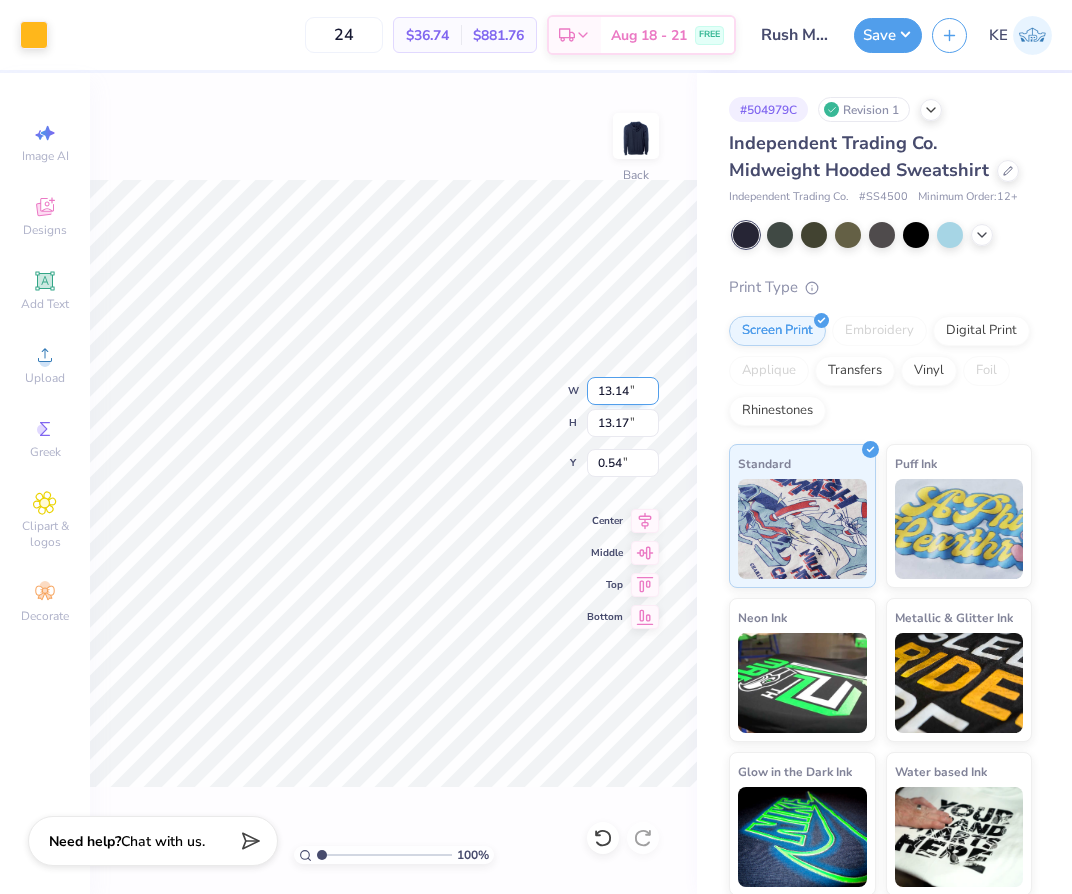 click on "13.14" at bounding box center [623, 391] 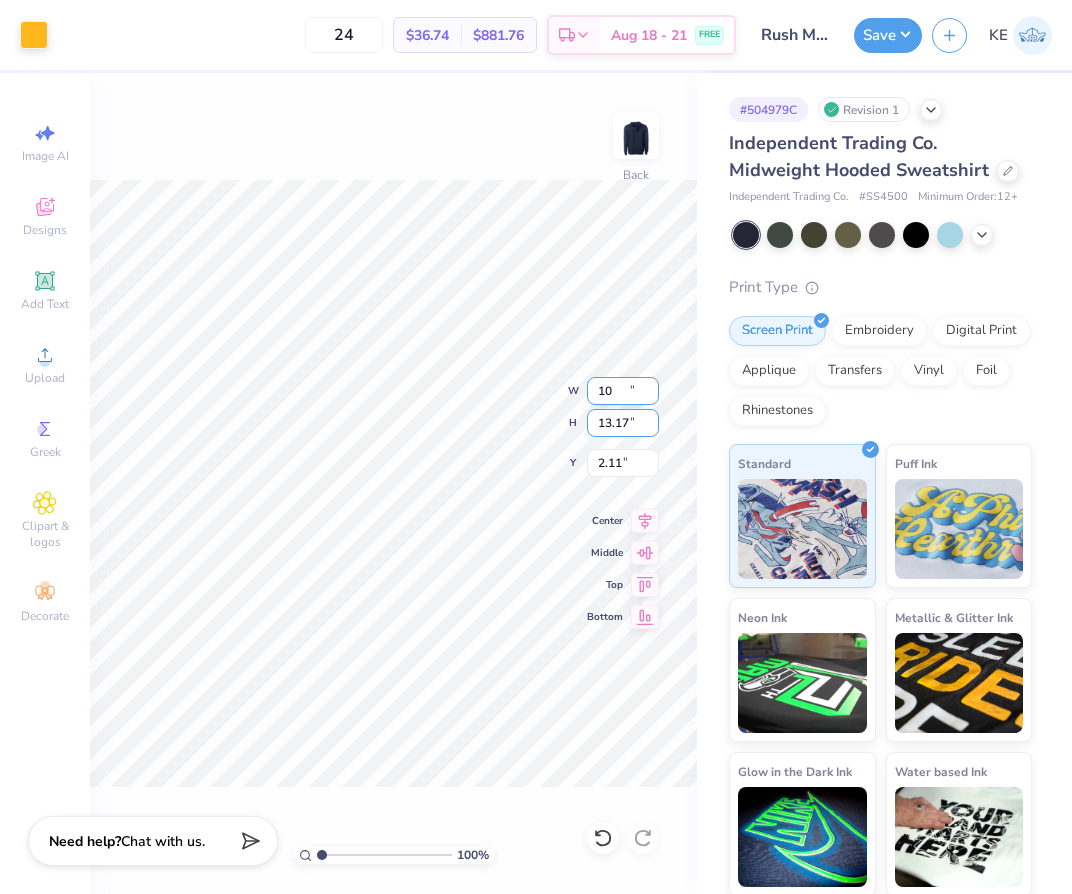 type on "10.00" 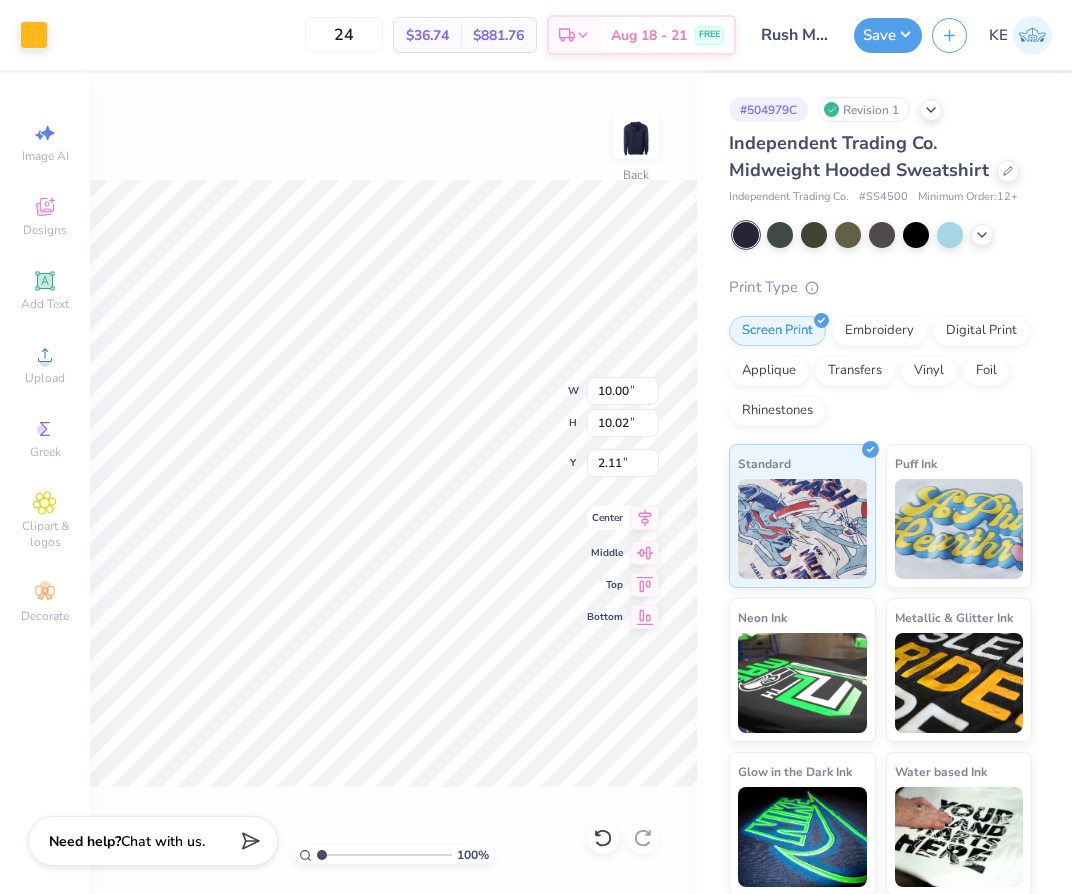 click 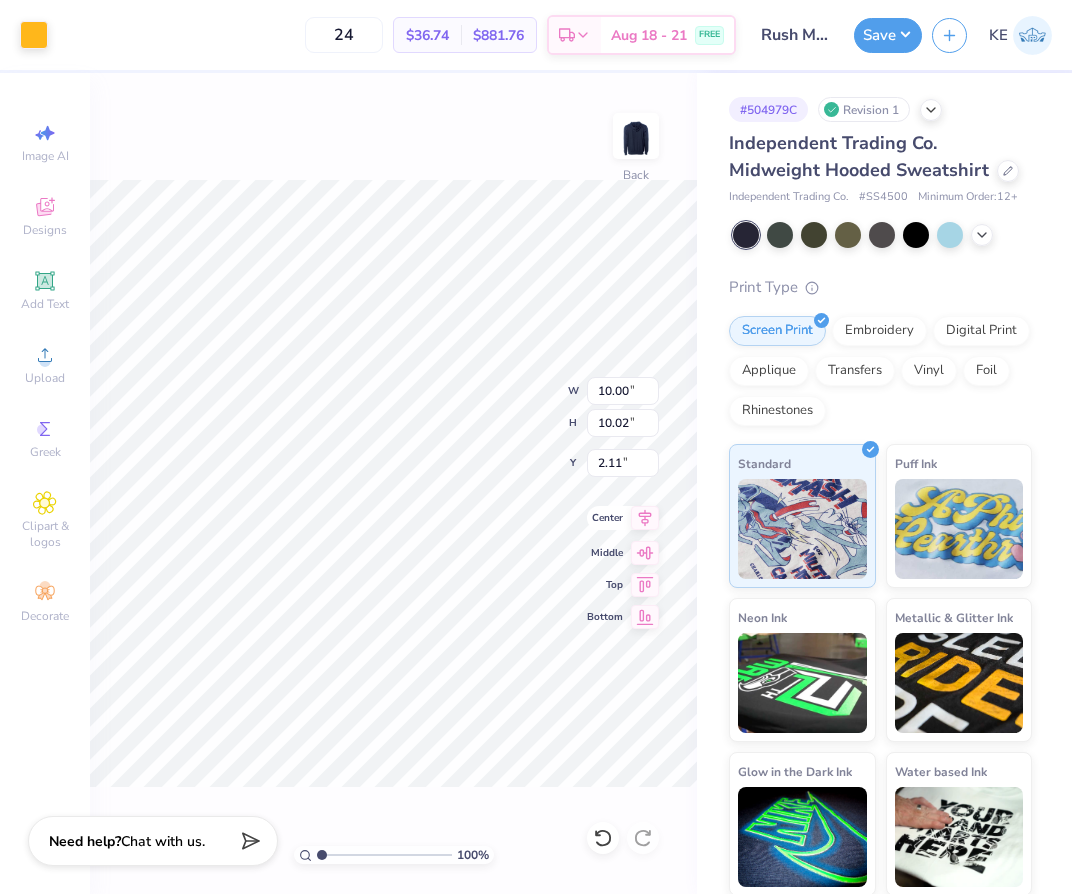 click 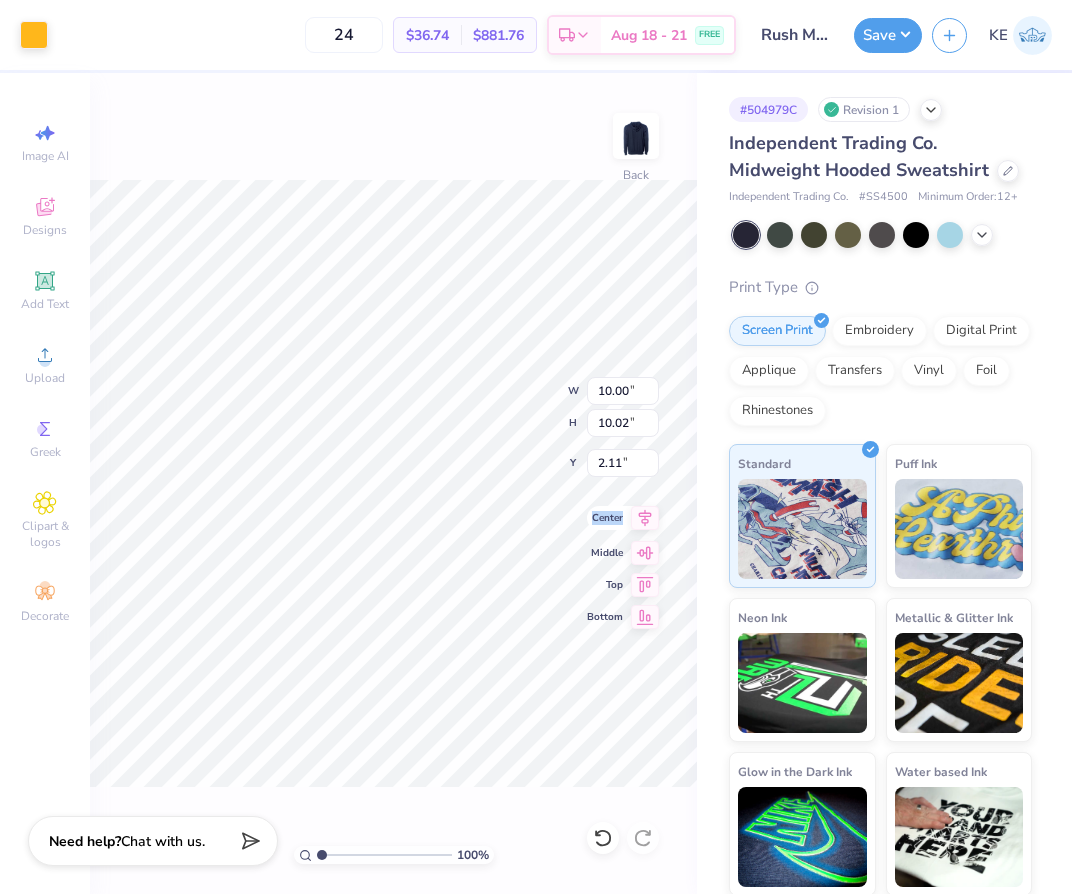 click 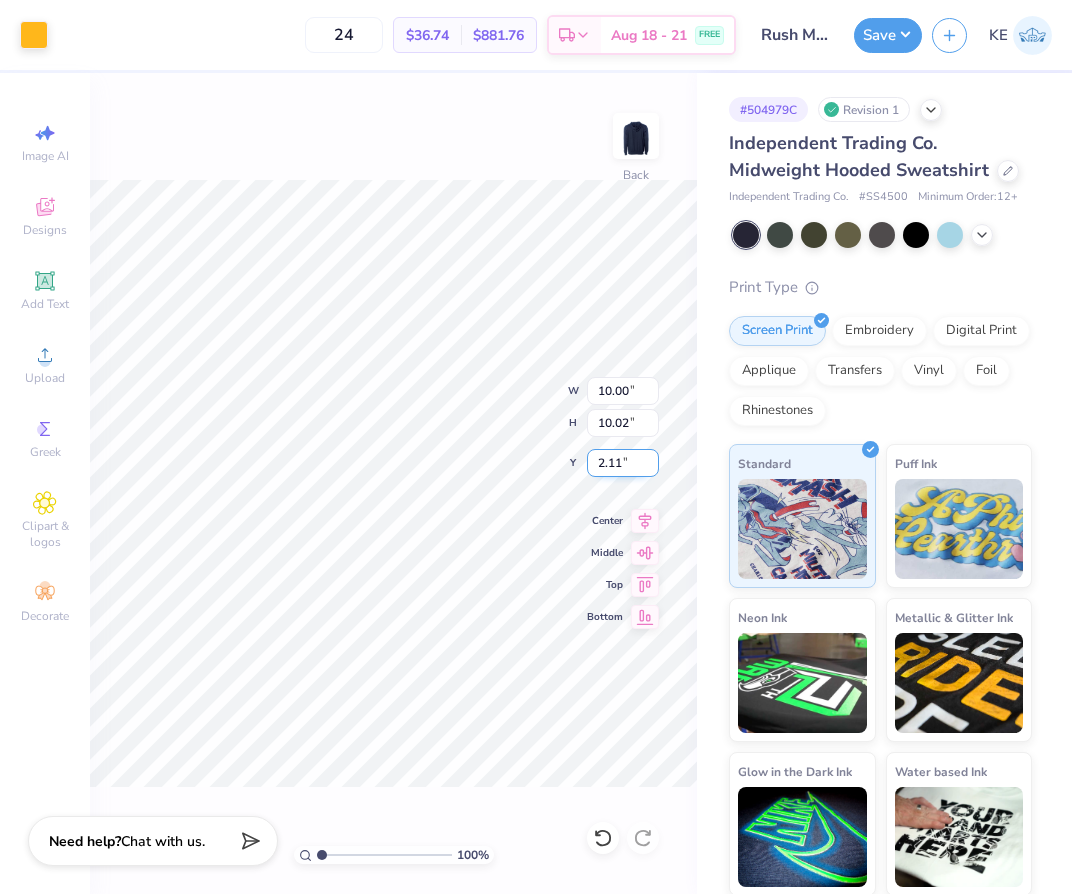 click on "2.11" at bounding box center [623, 463] 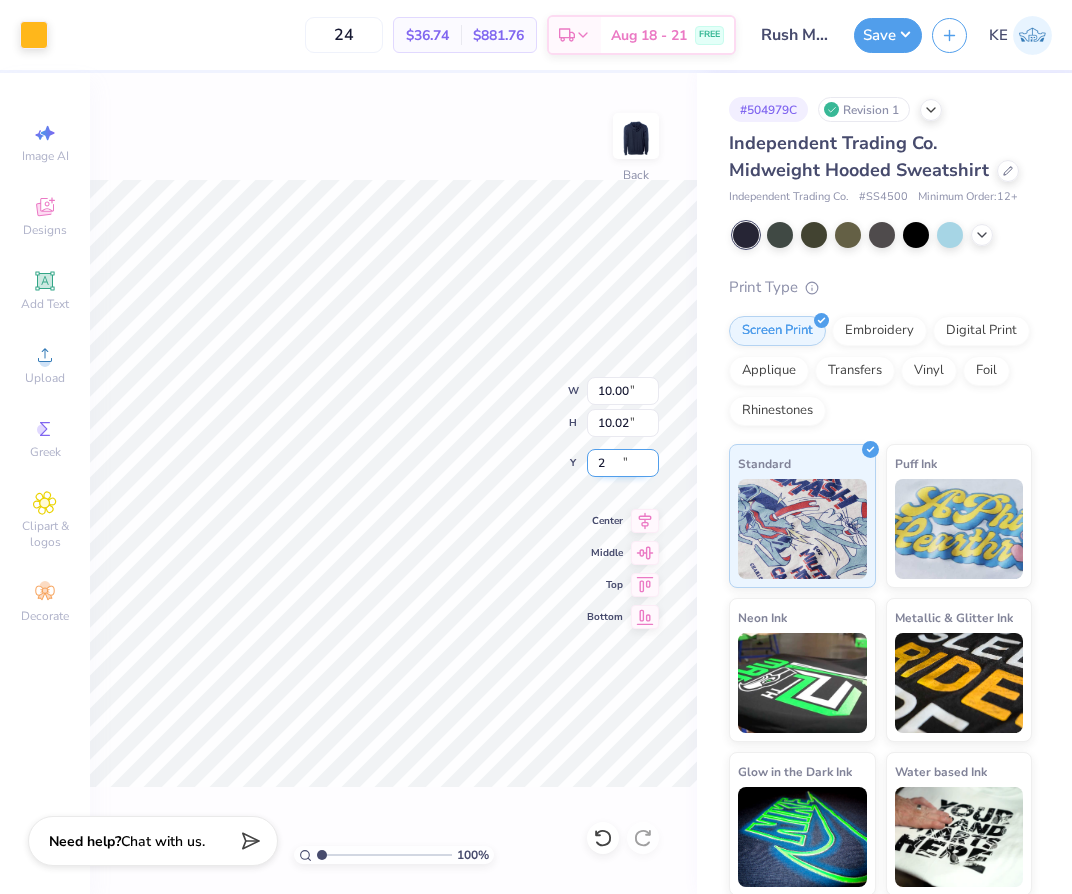 type on "2.00" 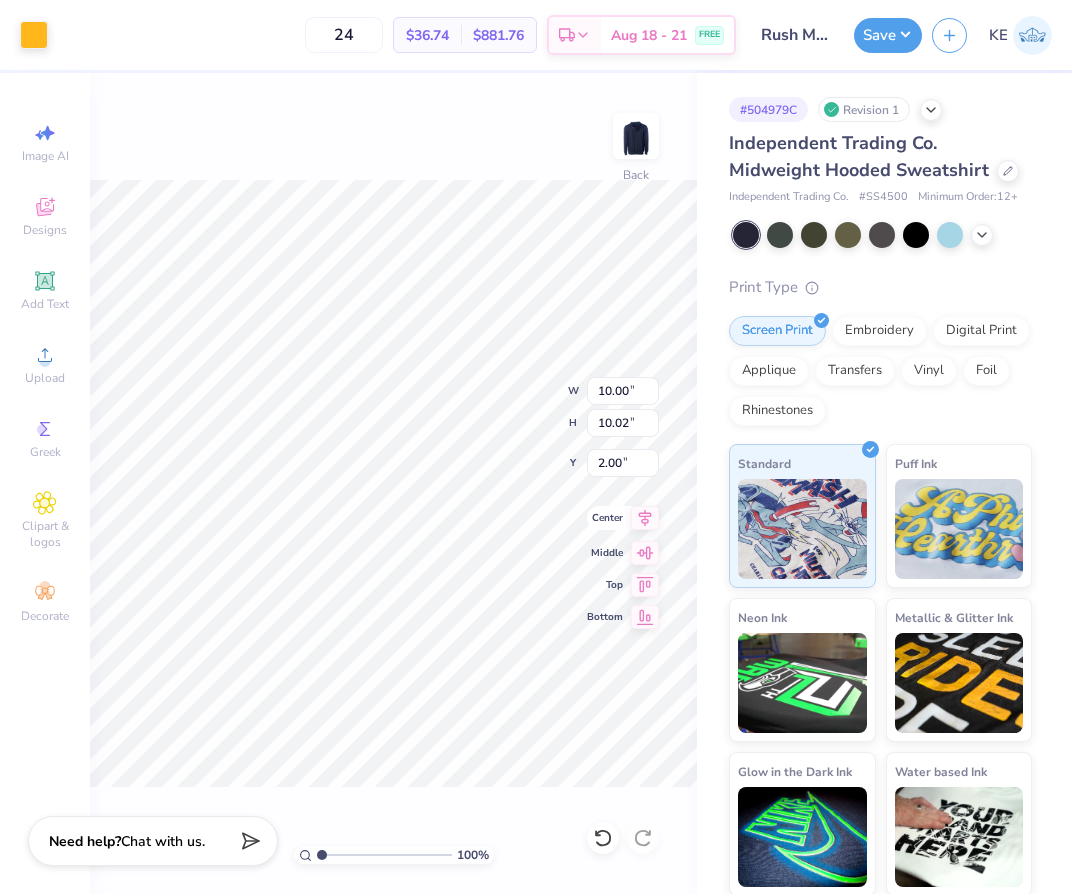 click 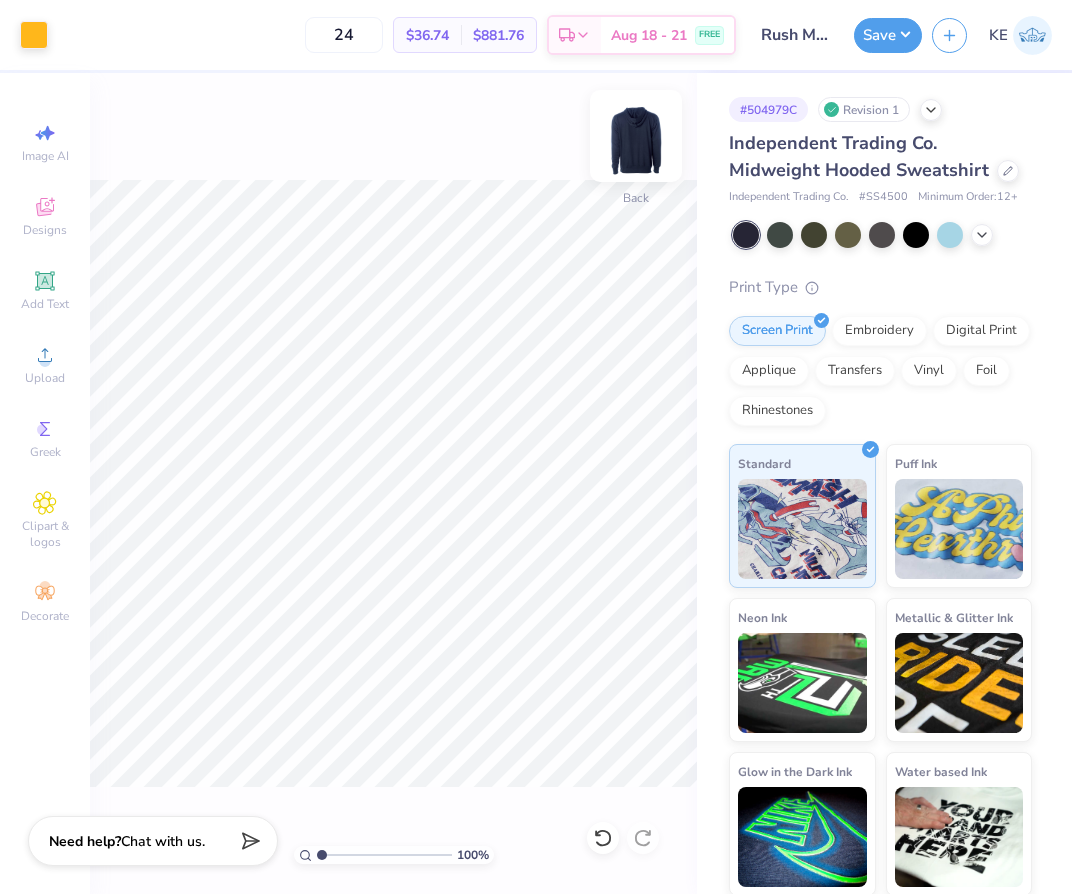 click on "Art colors 24 $36.74 Per Item $881.76 Total Est. Delivery Aug 18 - 21 FREE Design Title Rush Merch! Save KE Image AI Designs Add Text Upload Greek Clipart & logos Decorate 100 % Back # [NUMBER] Revision 1 Independent Trading Co. Midweight Hooded Sweatshirt Independent Trading Co. # SS4500 Minimum Order: 12 + Print Type Screen Print Embroidery Digital Print Applique Transfers Vinyl Foil Rhinestones Standard Puff Ink Neon Ink Metallic & Glitter Ink Glow in the Dark Ink Water based Ink Need help? Chat with us." at bounding box center (536, 447) 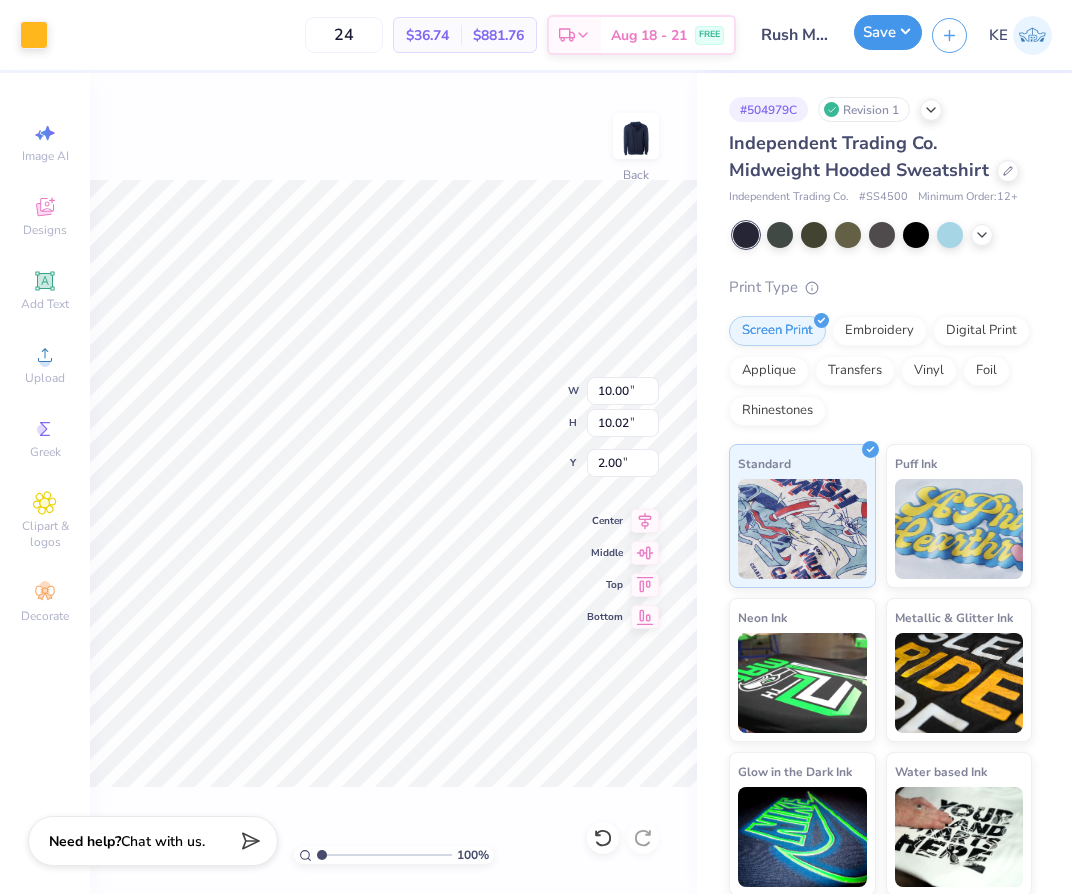 click on "Save" at bounding box center [888, 32] 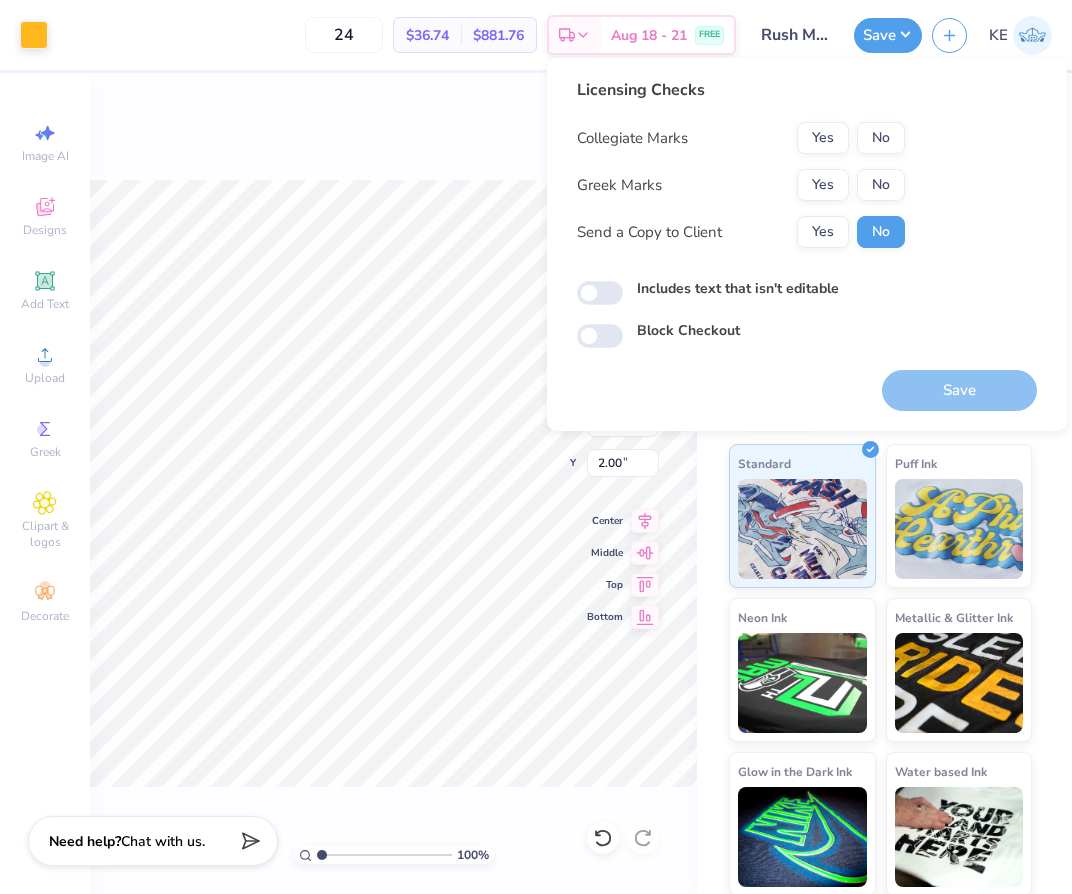 type 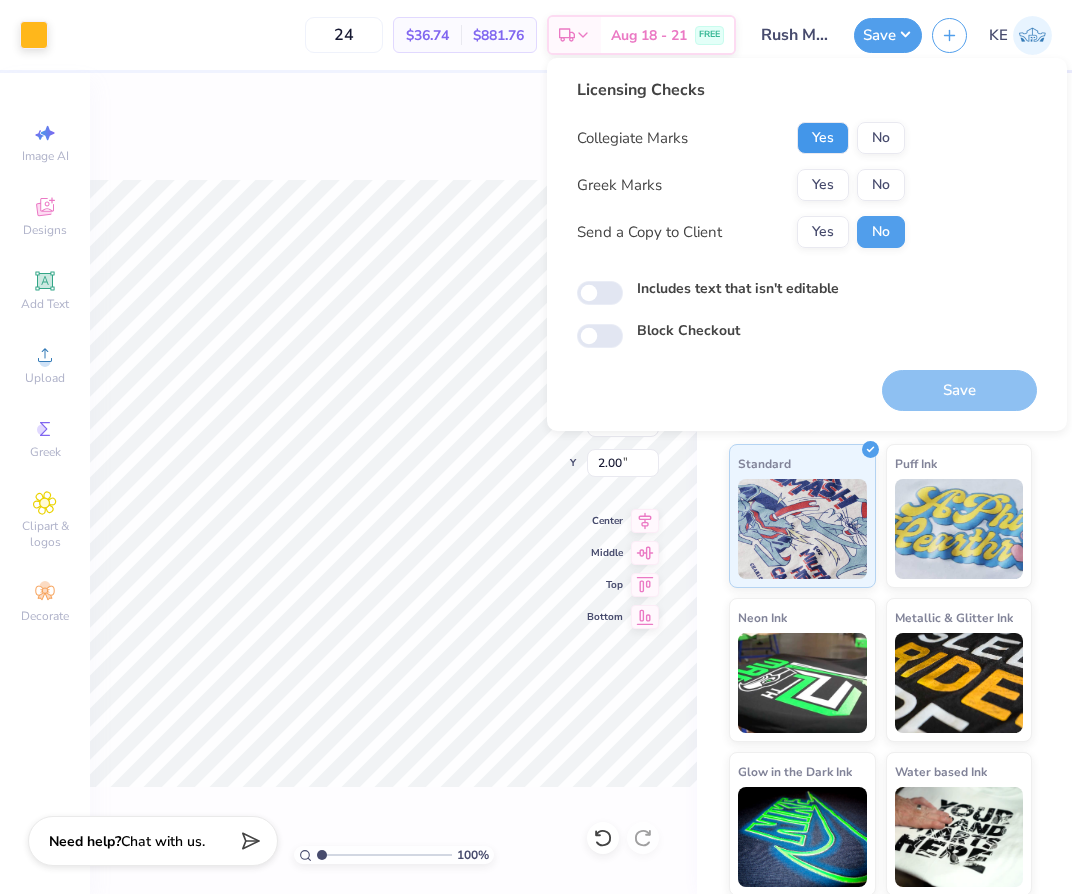 click on "Yes" at bounding box center [823, 138] 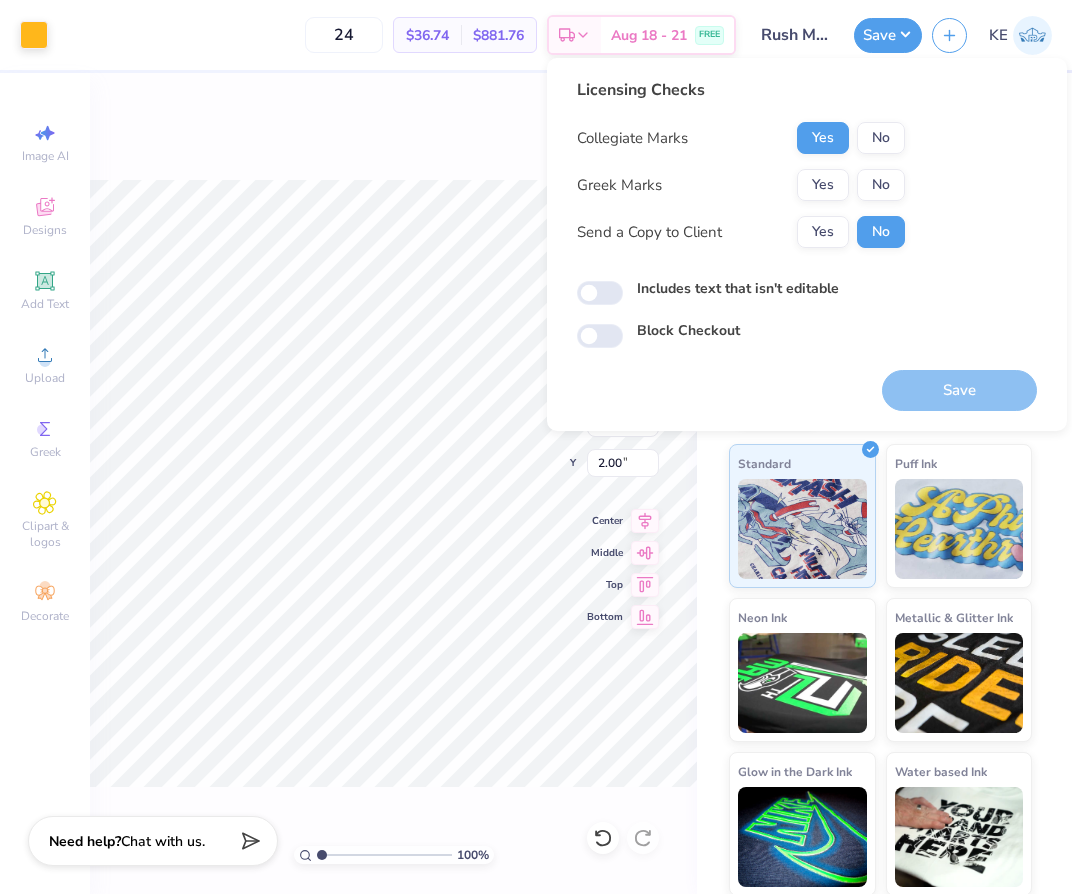 click on "No" at bounding box center (881, 185) 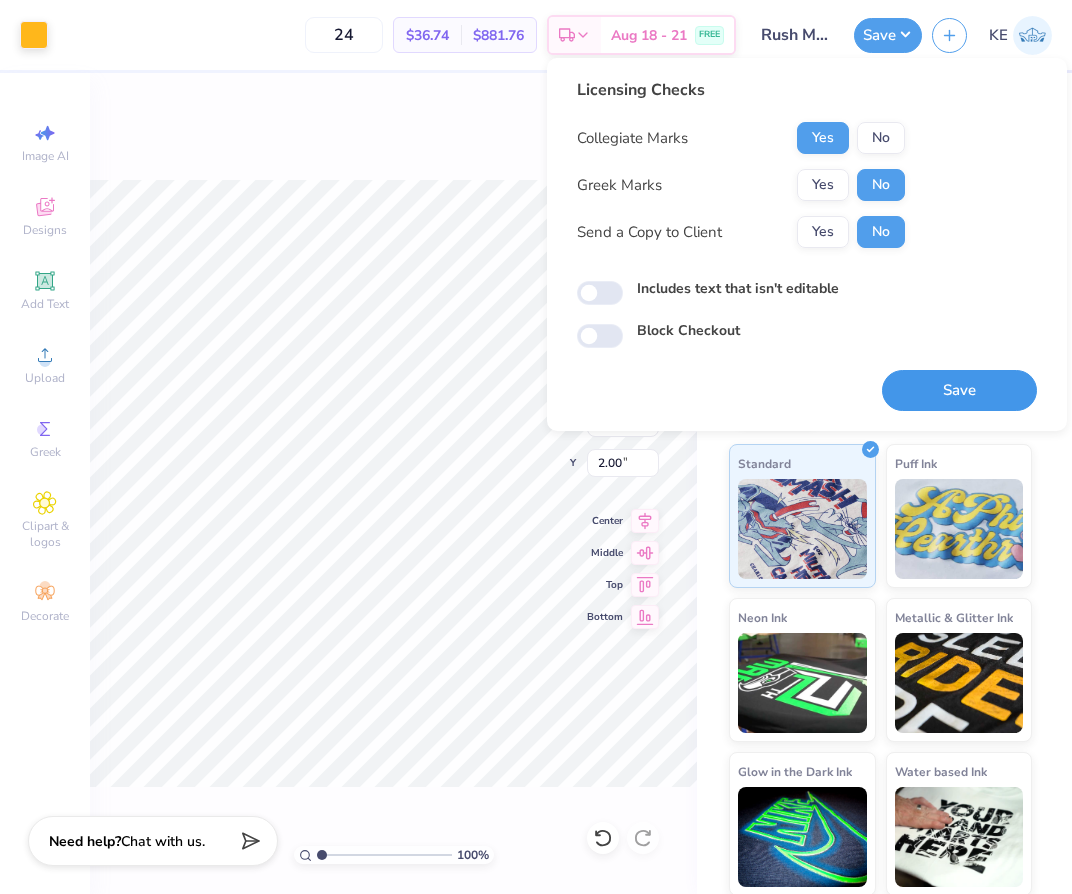 click on "Save" at bounding box center (959, 390) 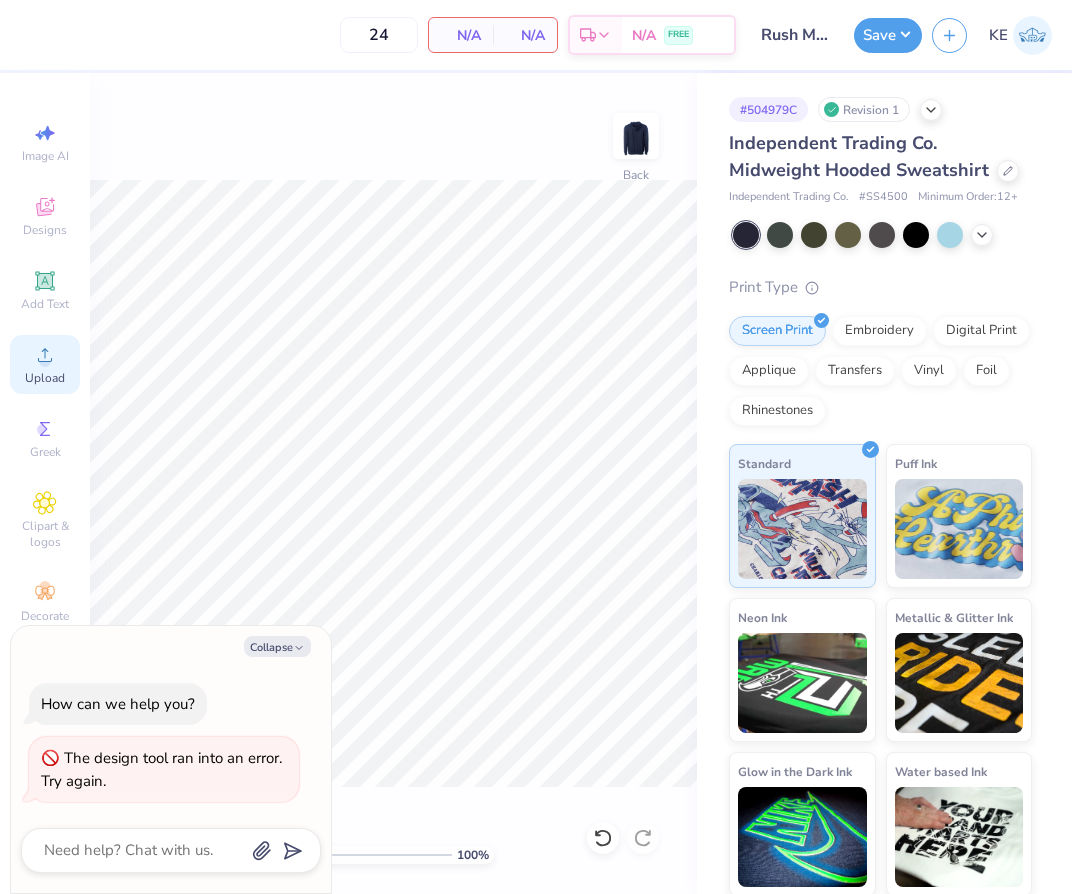 click on "Upload" at bounding box center (45, 364) 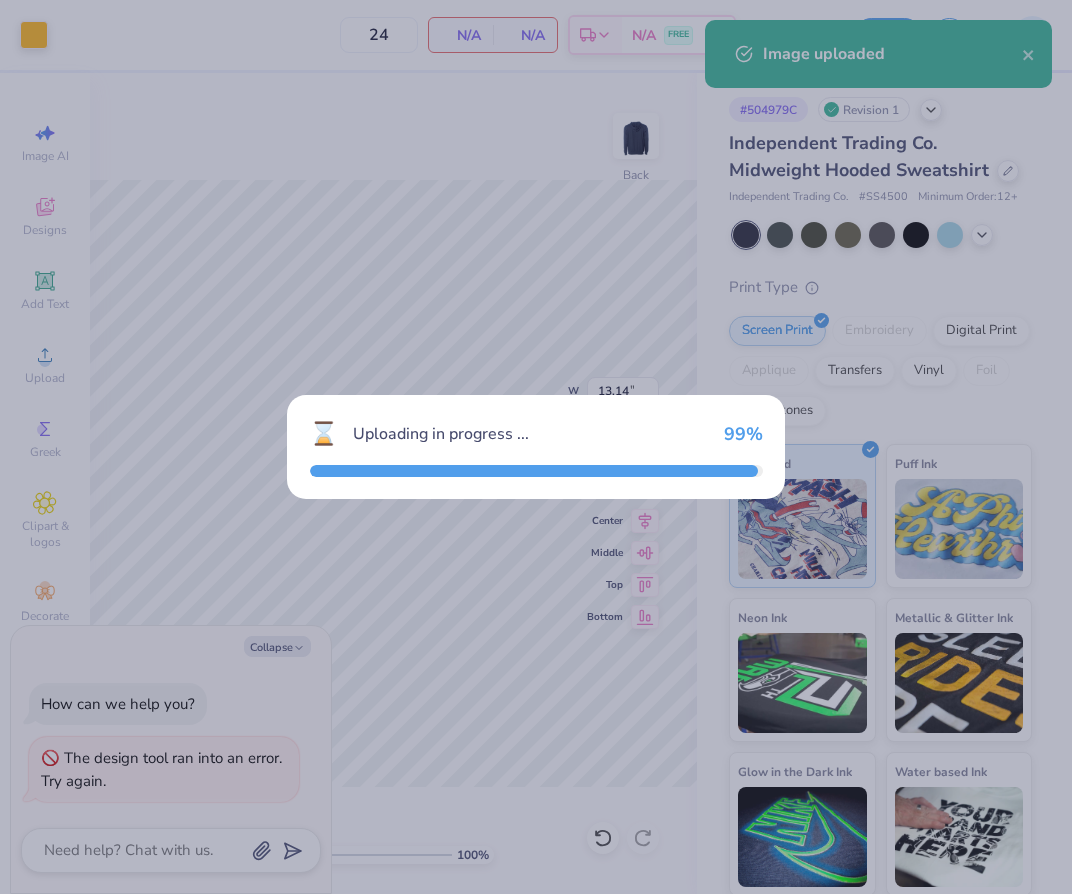 type on "x" 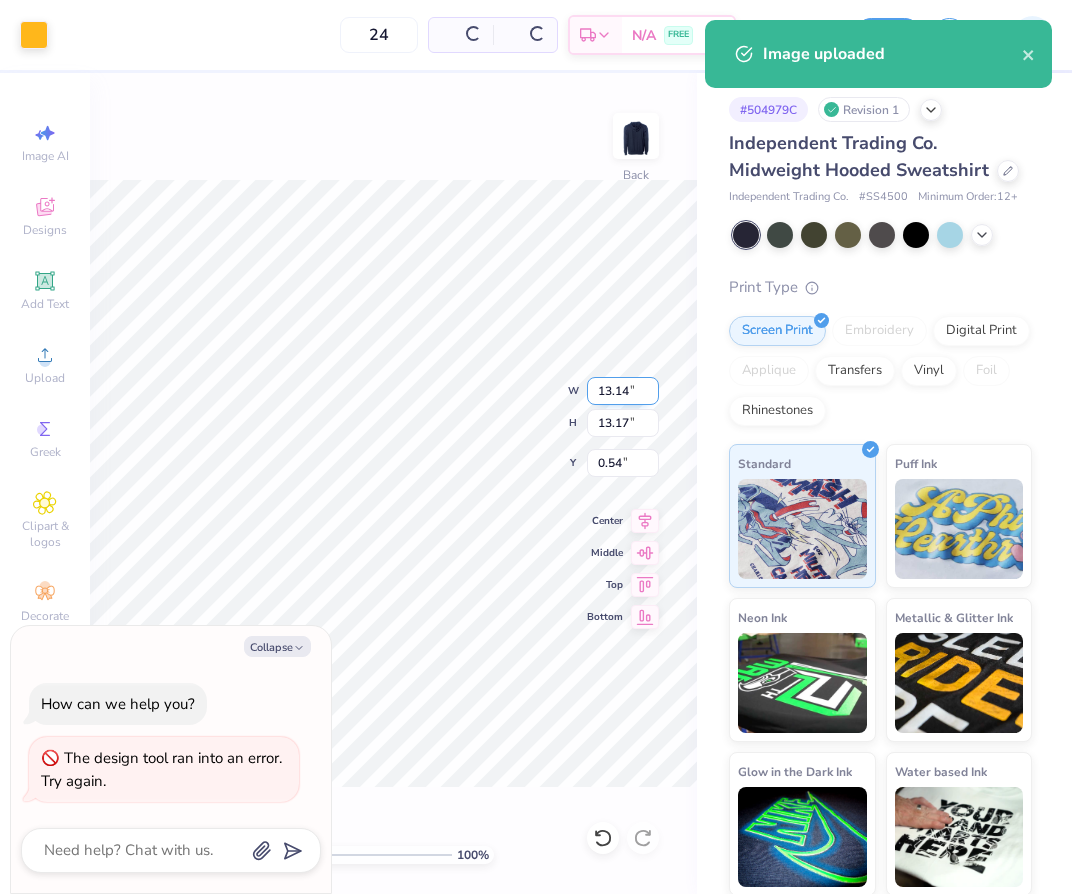 click on "13.14" at bounding box center [623, 391] 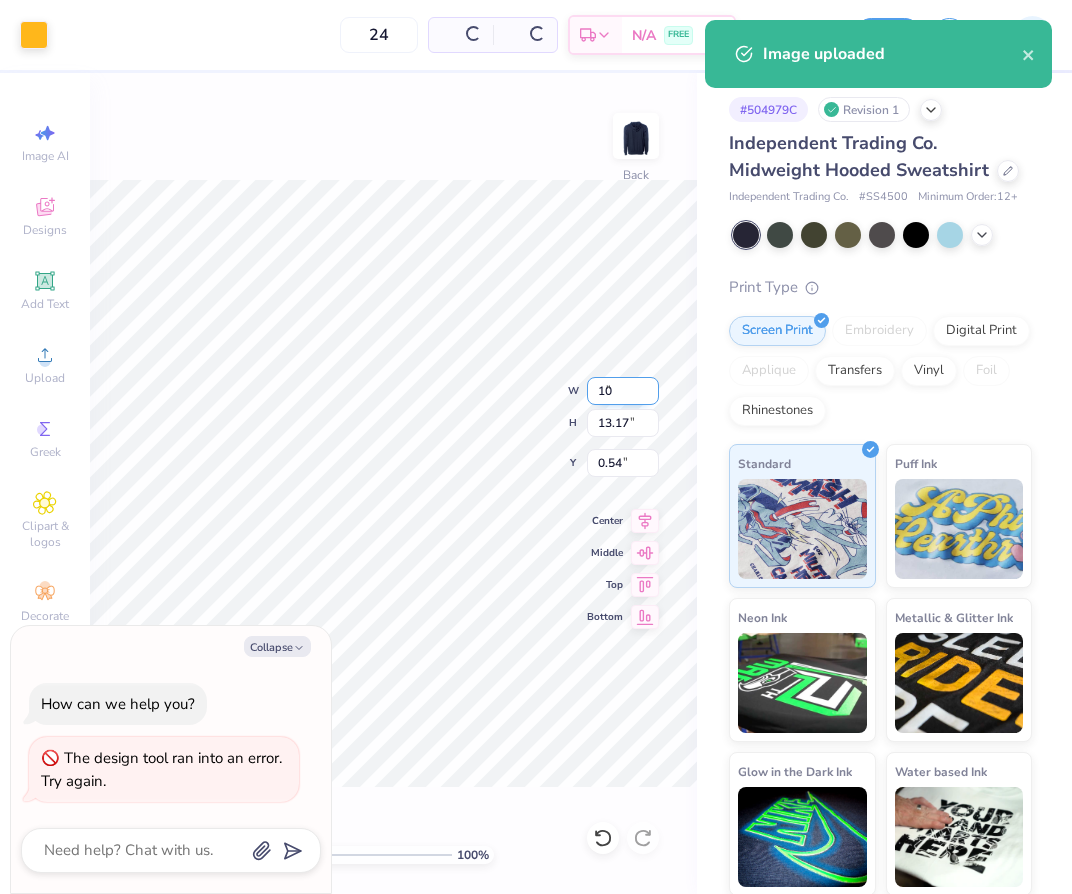 type on "10" 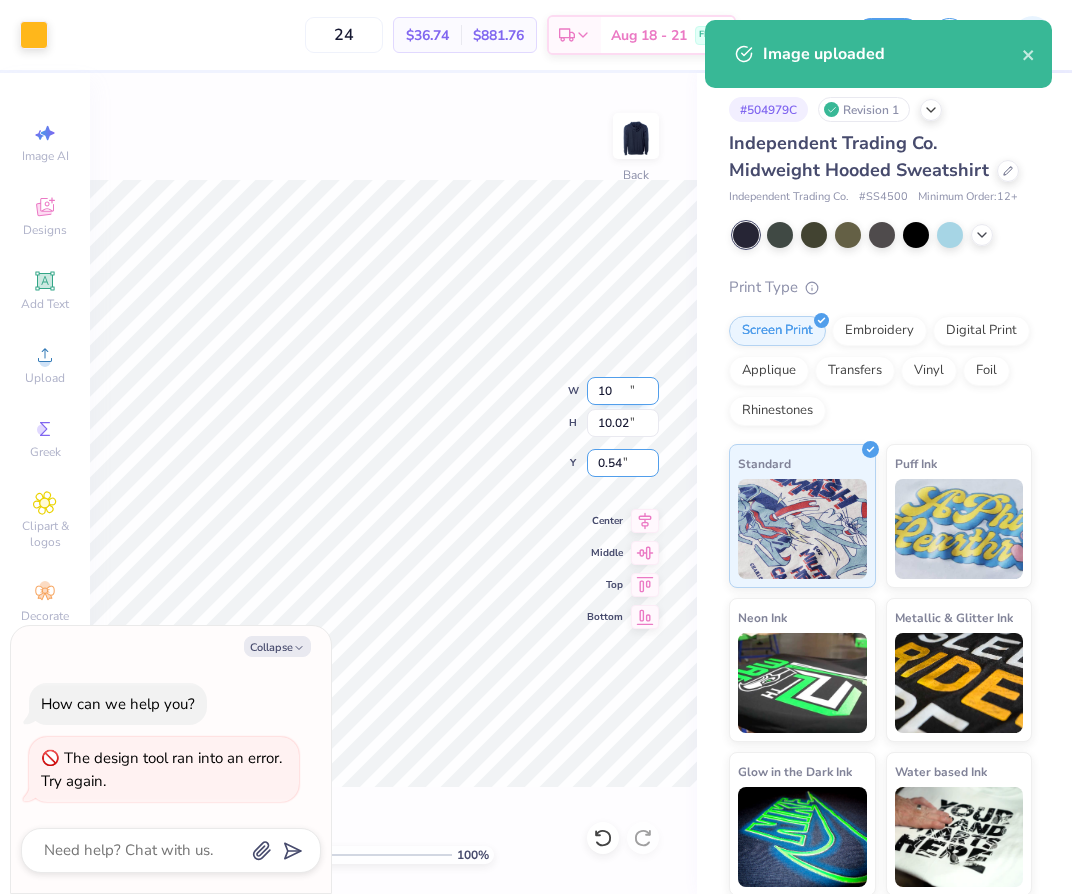 type on "x" 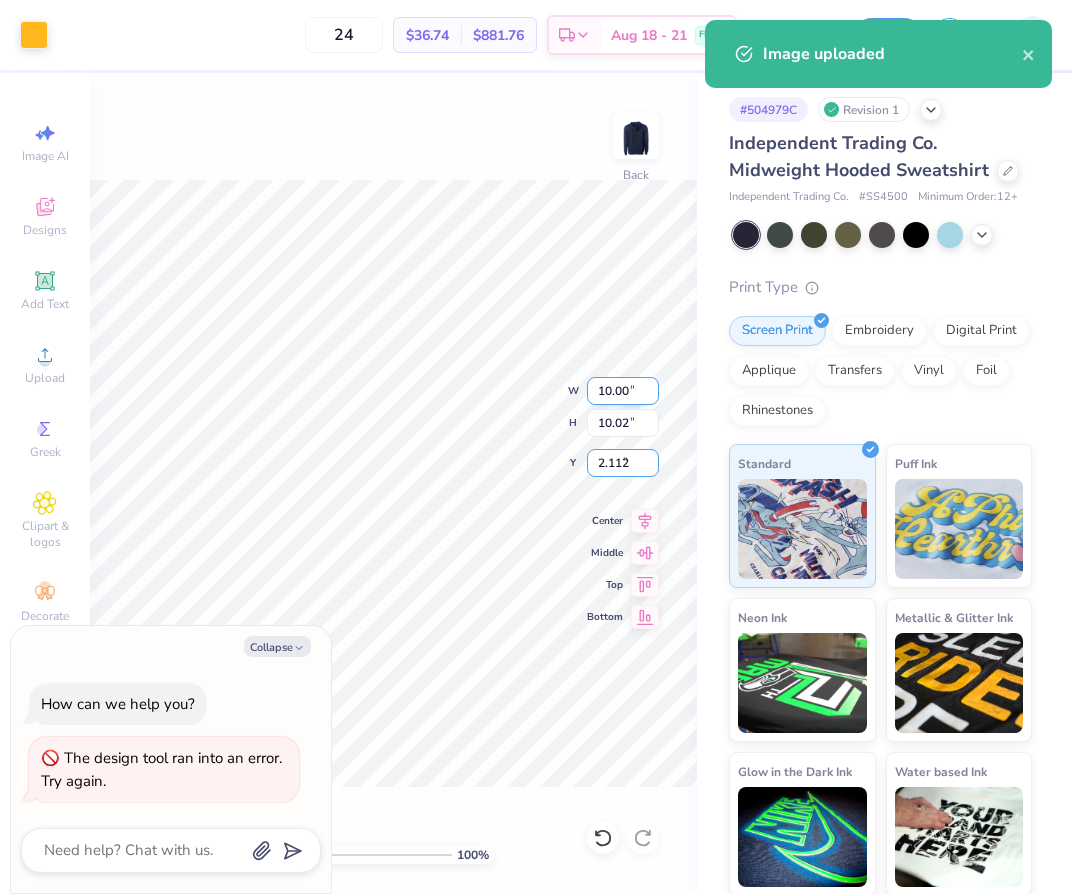 type on "2.112" 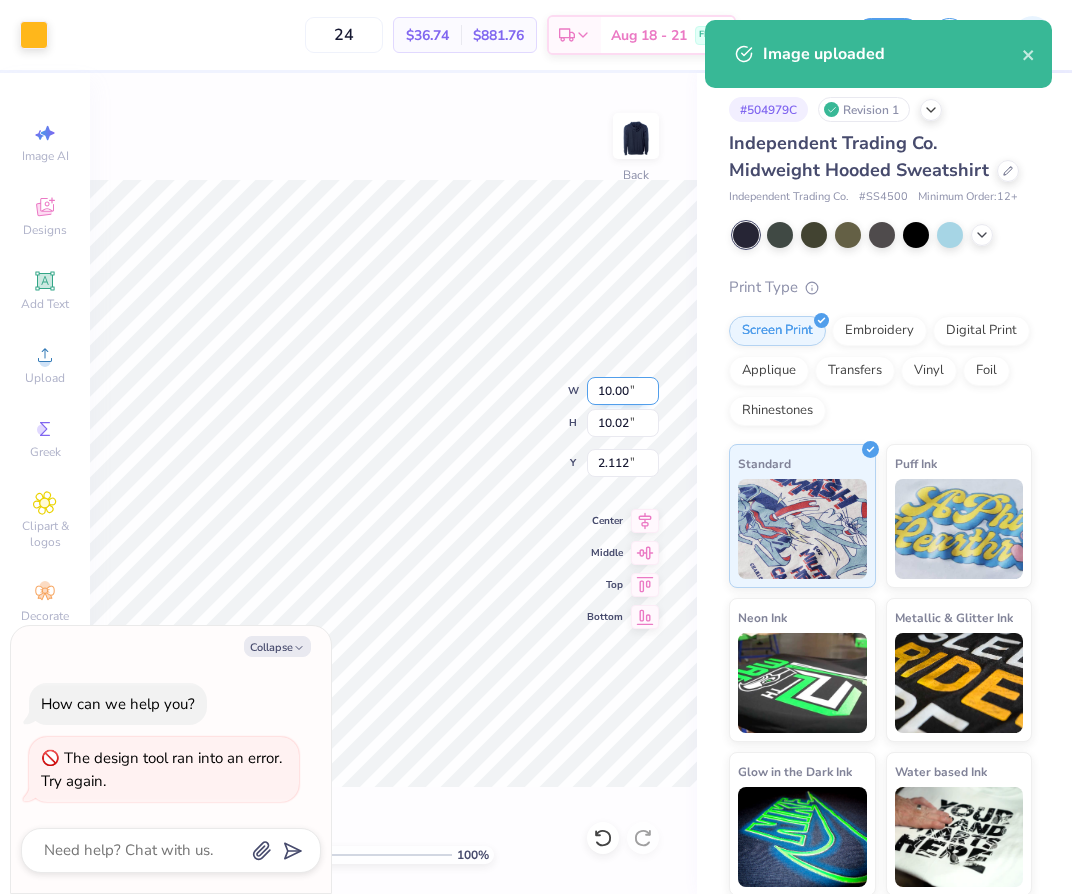 type on "x" 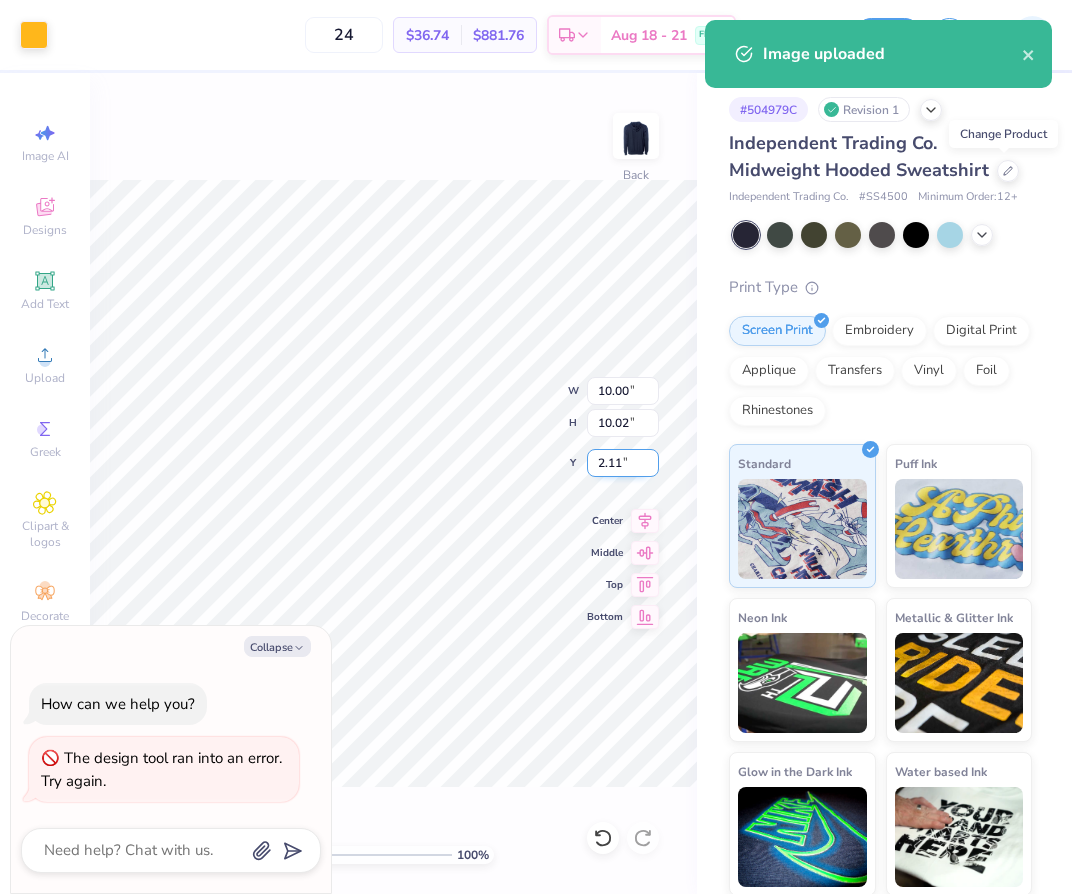 click on "2.11" at bounding box center (623, 463) 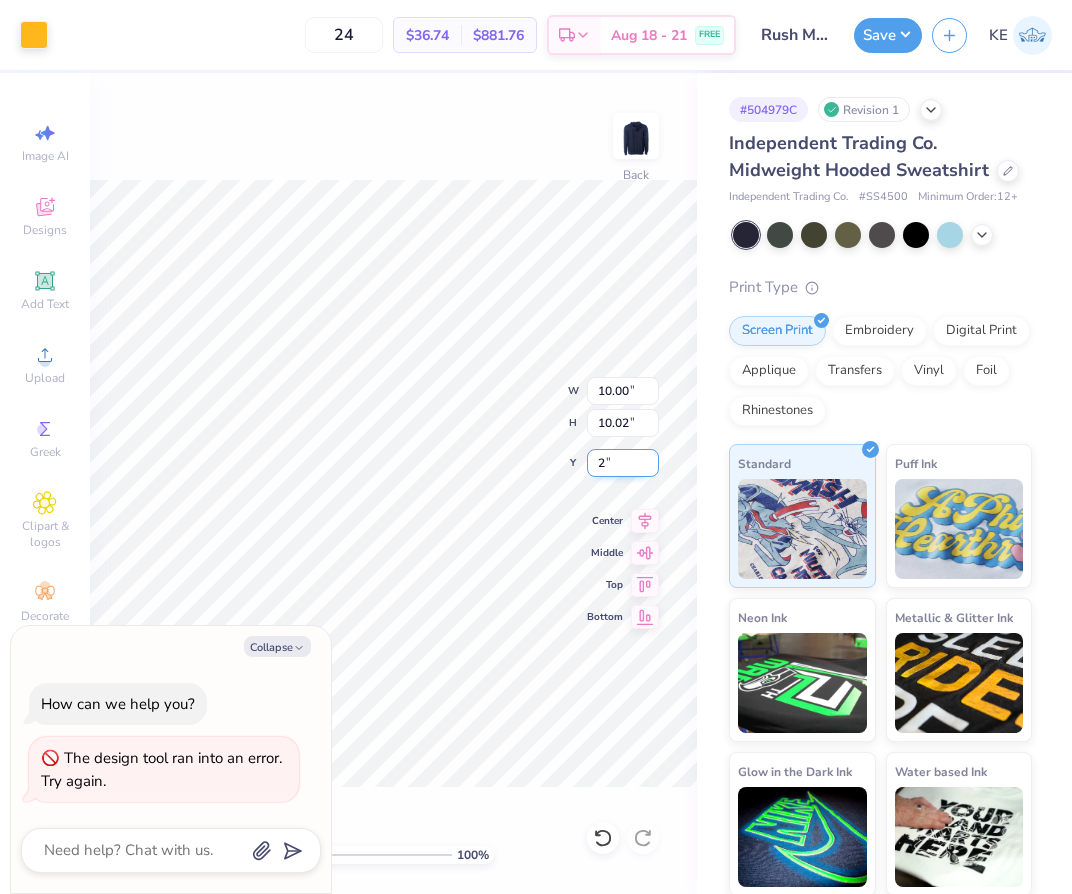 type on "2" 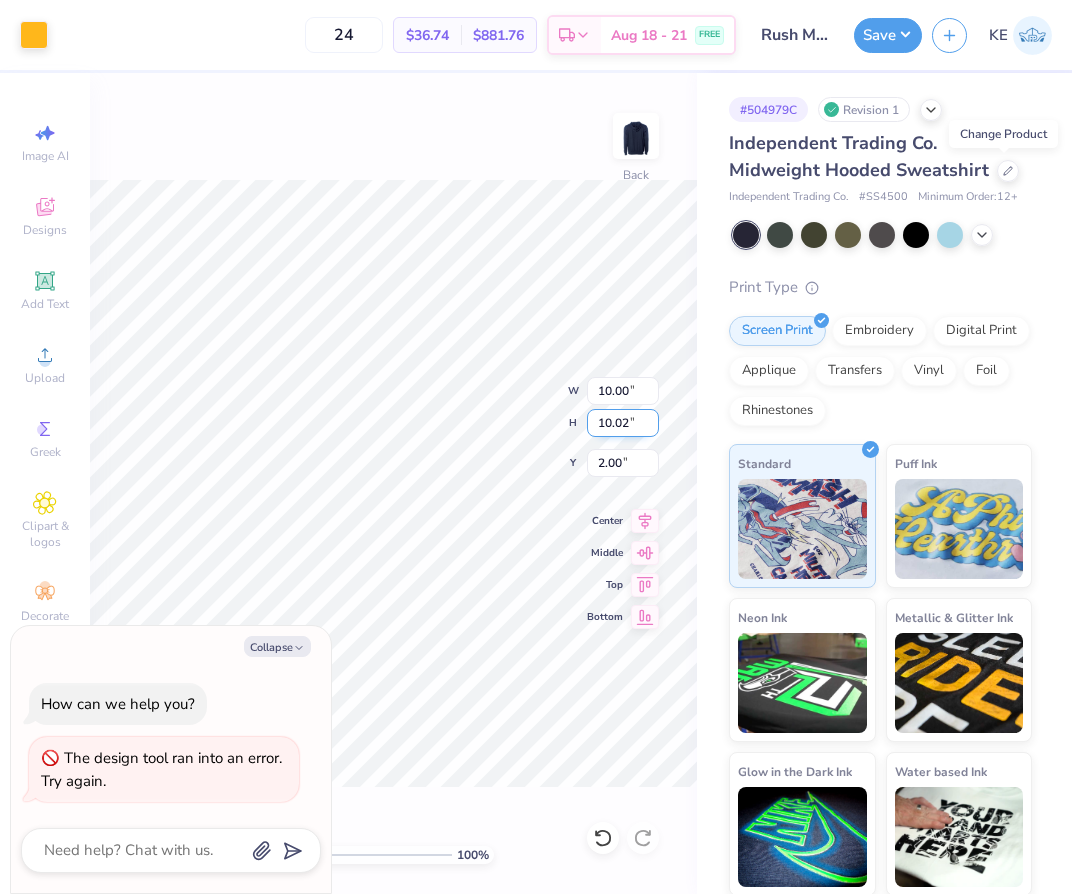 click on "10.02" at bounding box center [623, 423] 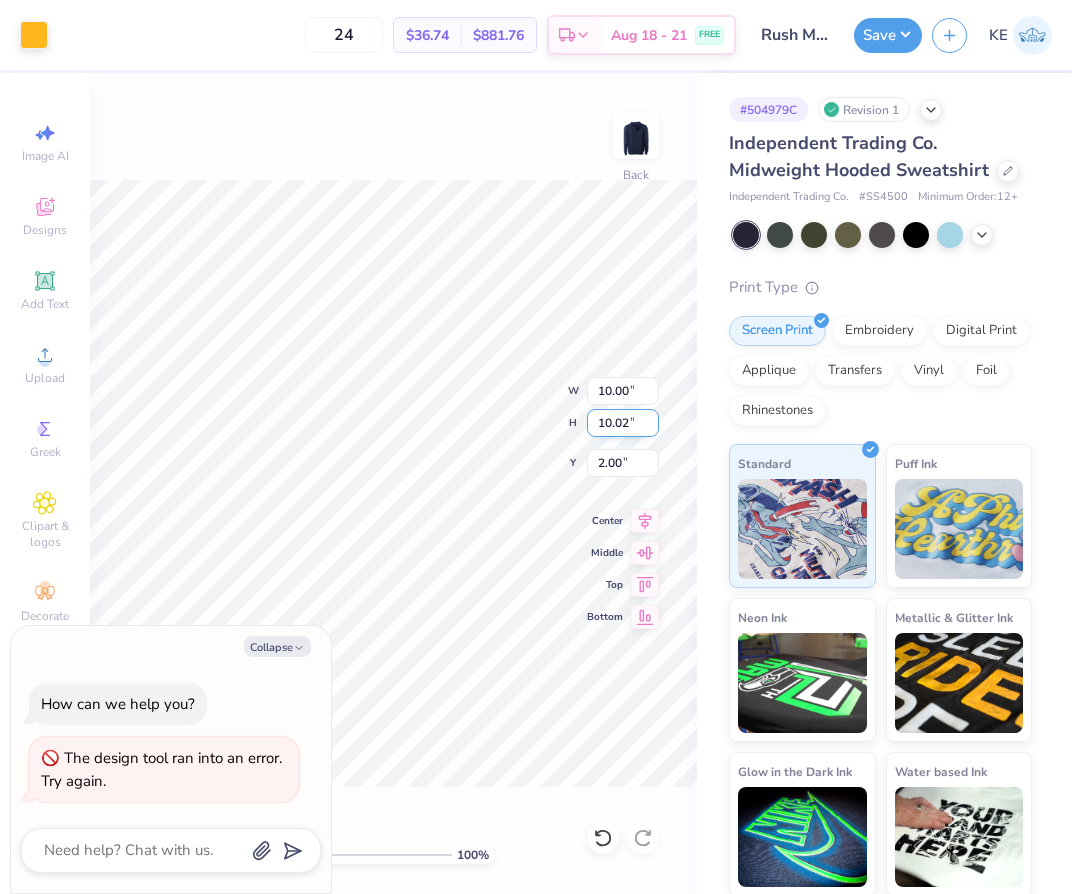 click on "10.02" at bounding box center [623, 423] 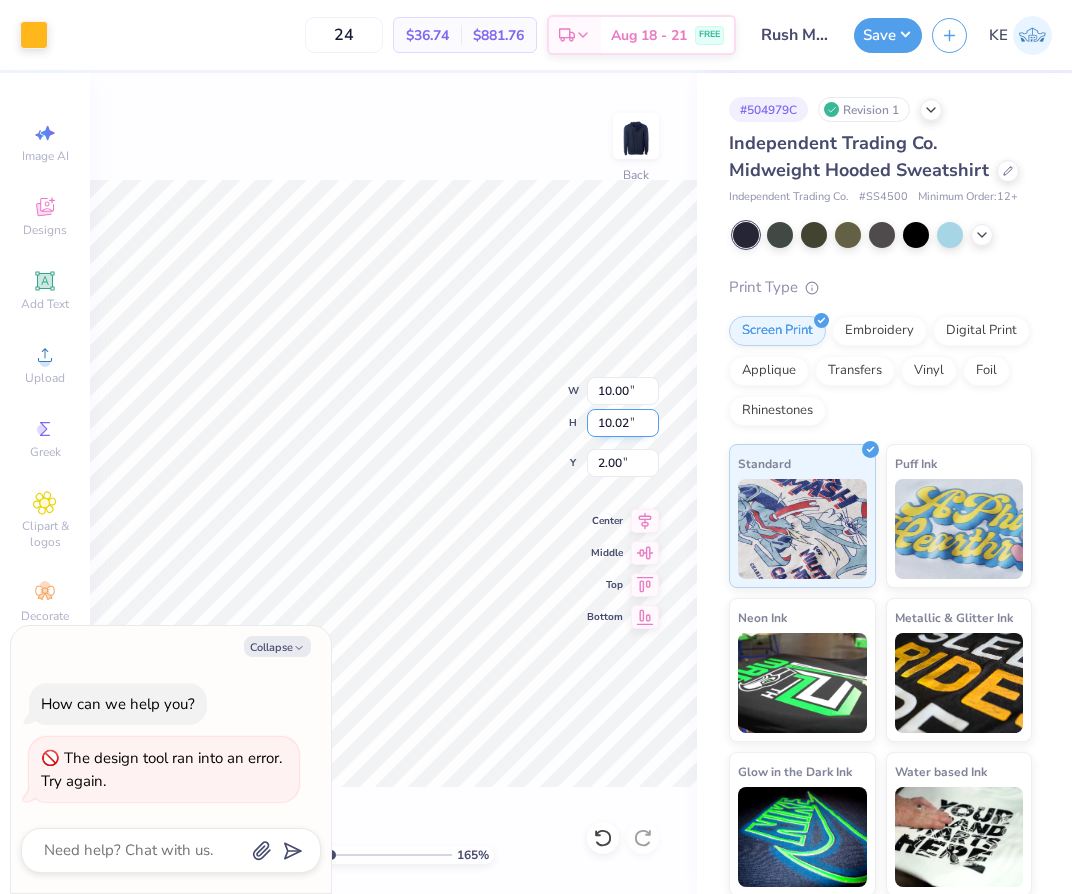 type on "1.64913377760655" 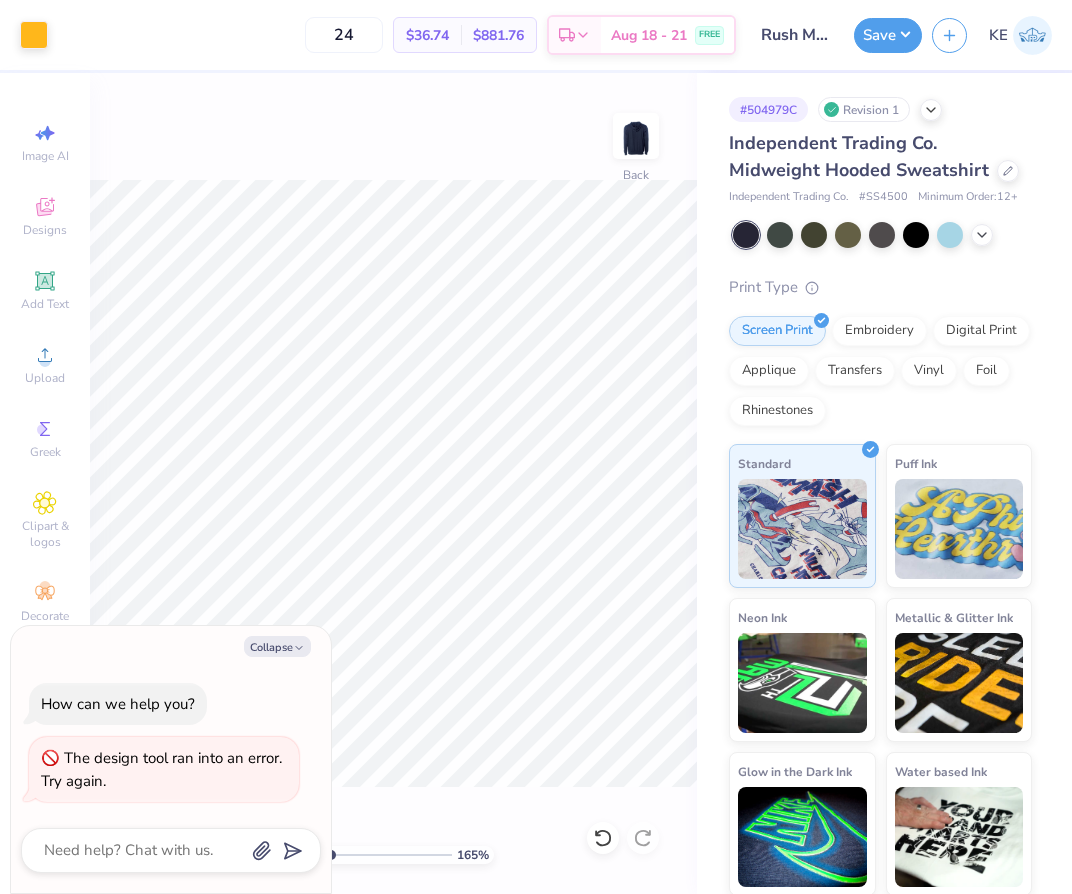 type on "1.64913377760655" 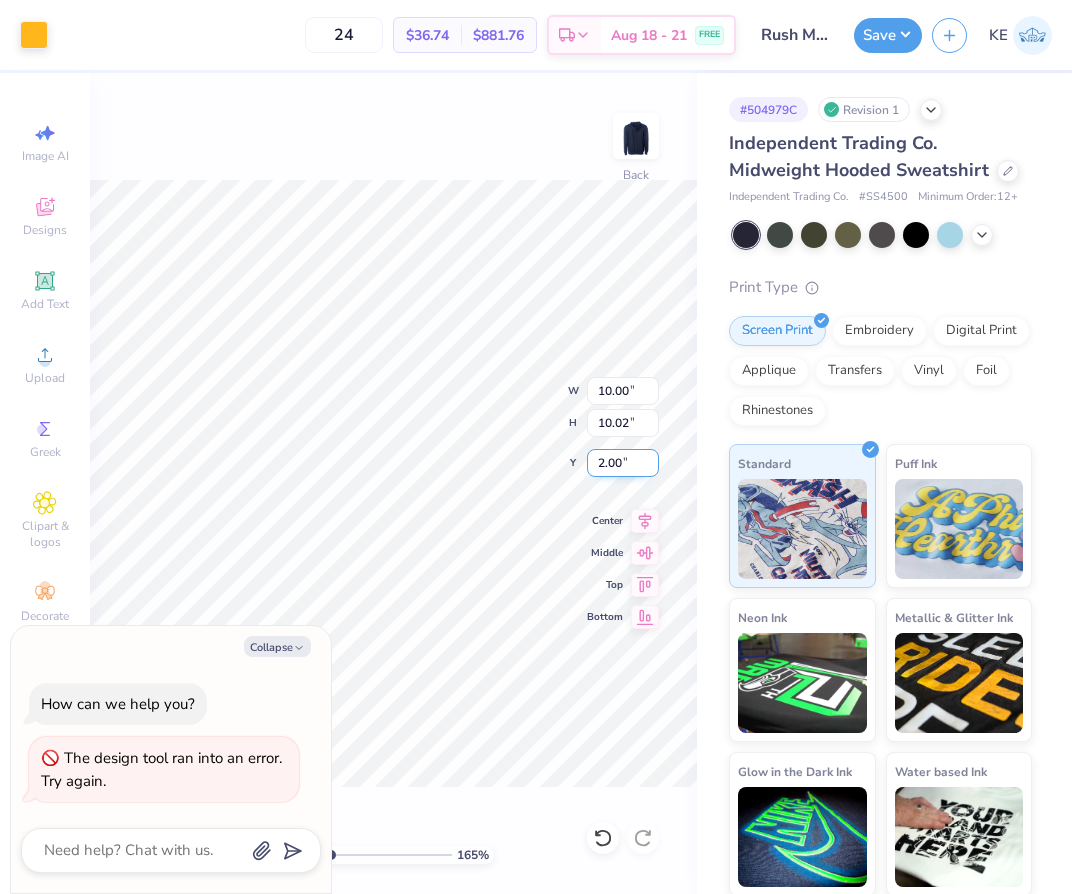 click on "2.00" at bounding box center [623, 463] 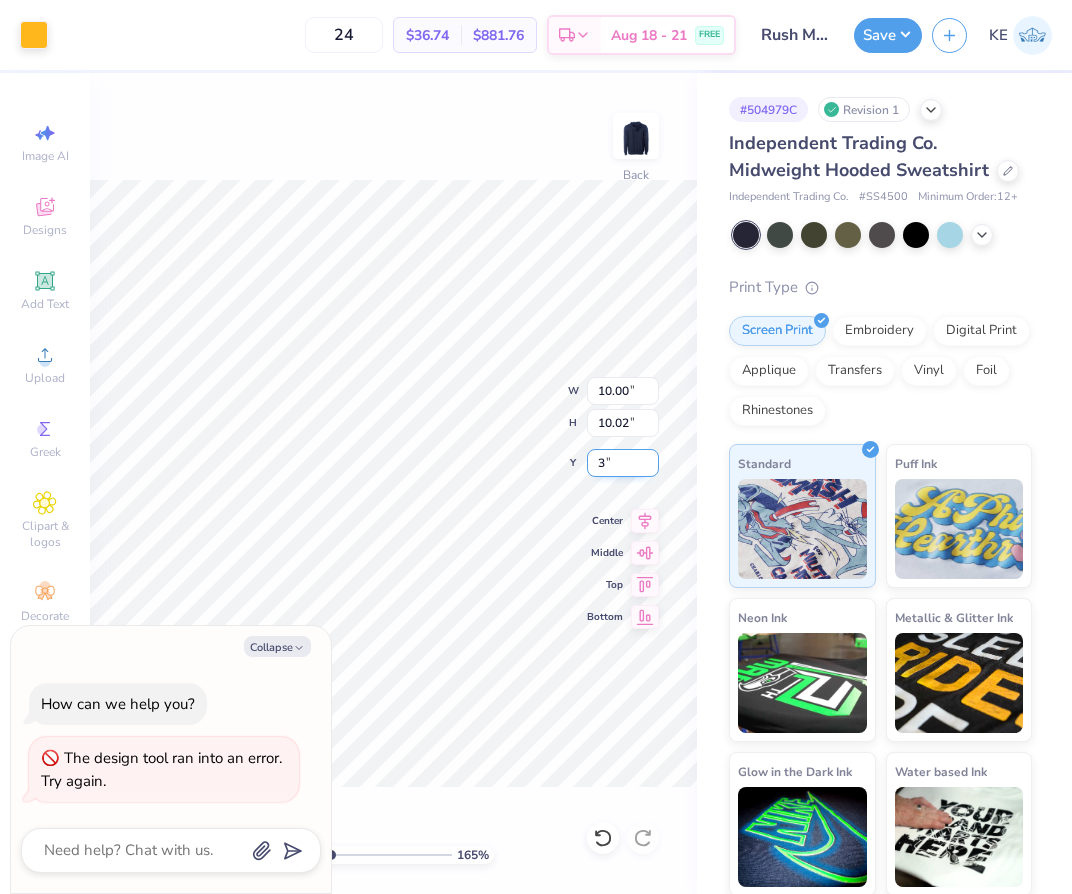type on "3" 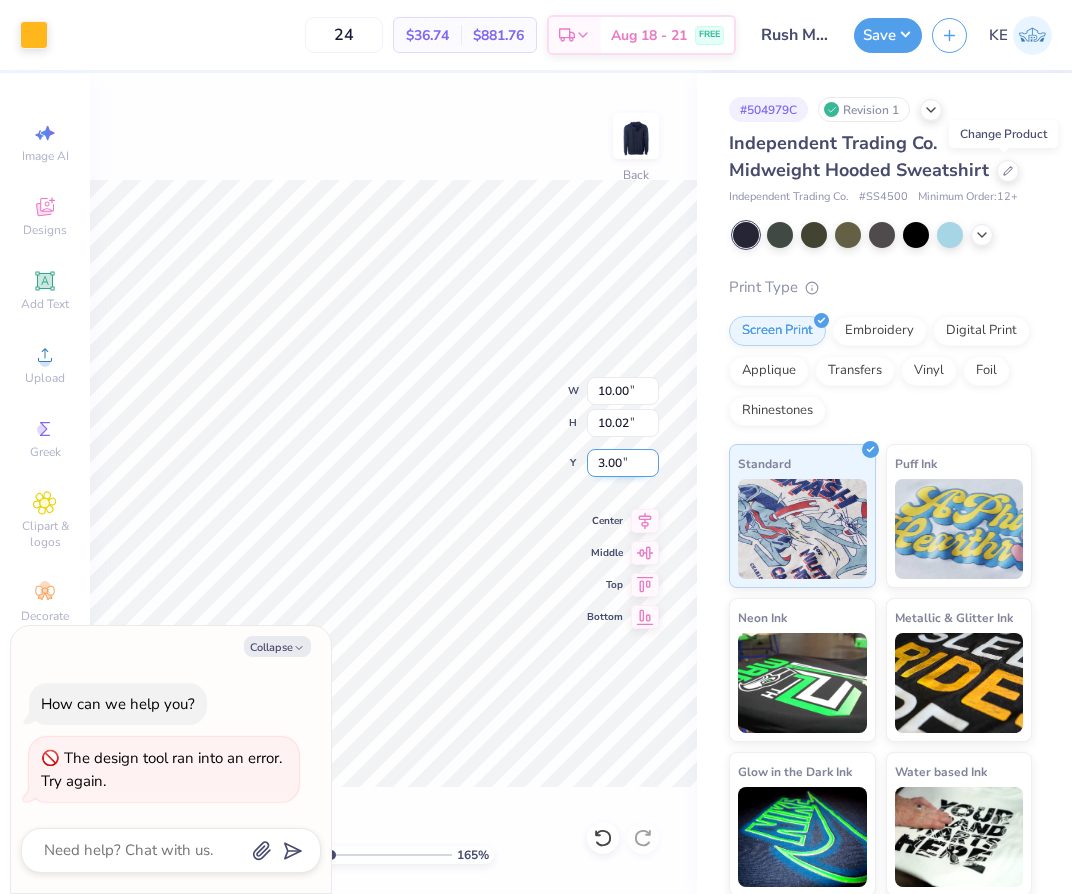 type on "1.64913377760655" 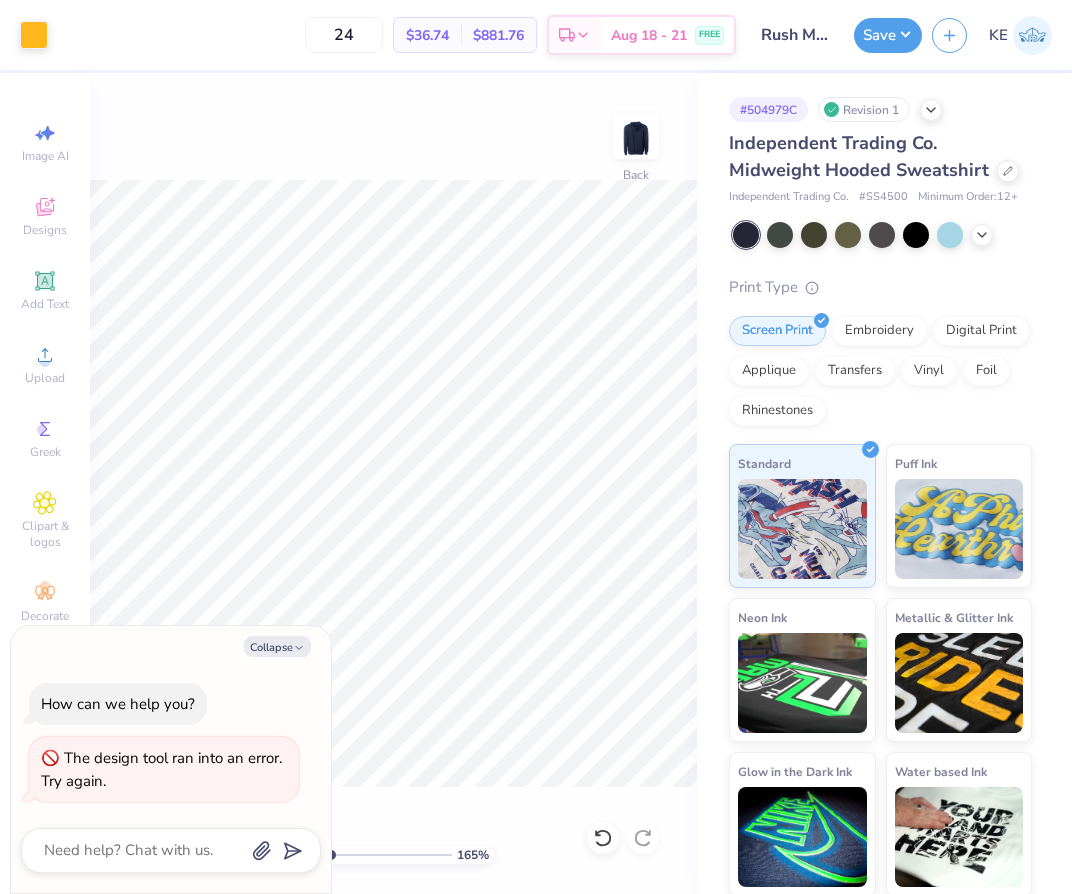 type on "1.64913377760655" 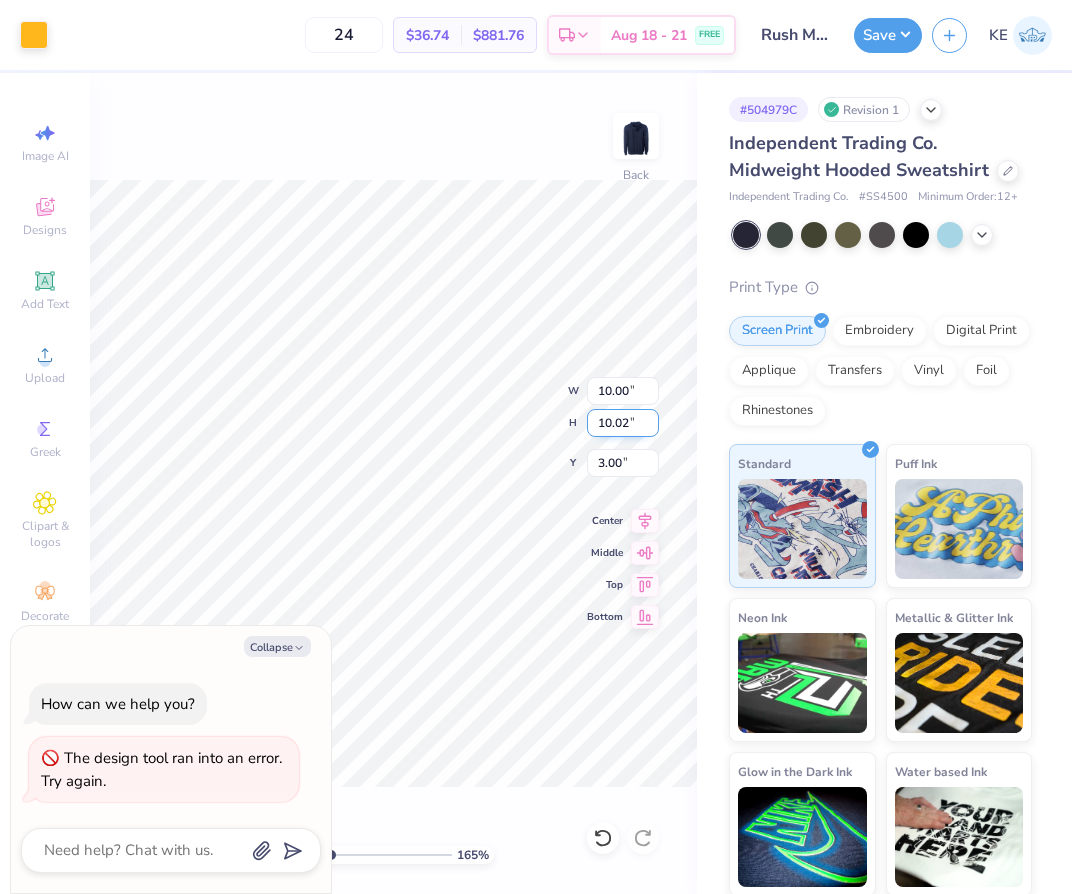 click on "10.02" at bounding box center [623, 423] 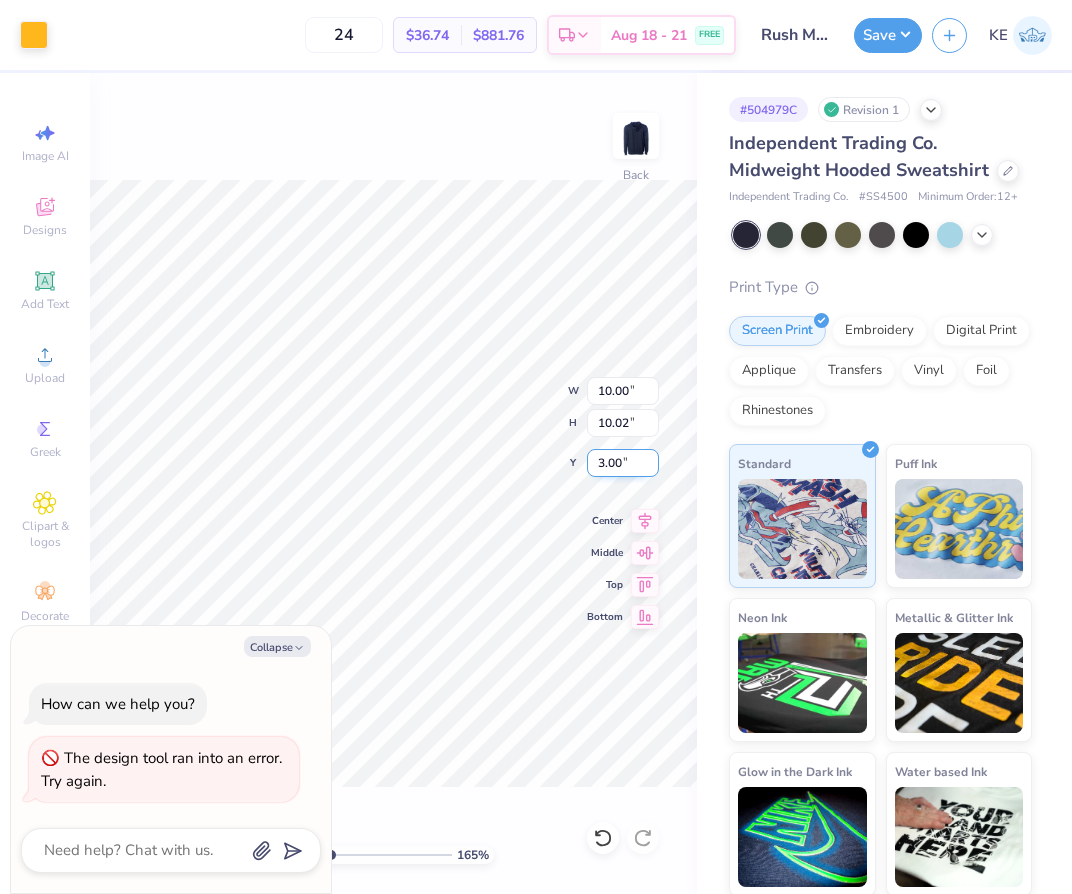 type on "1.64913377760655" 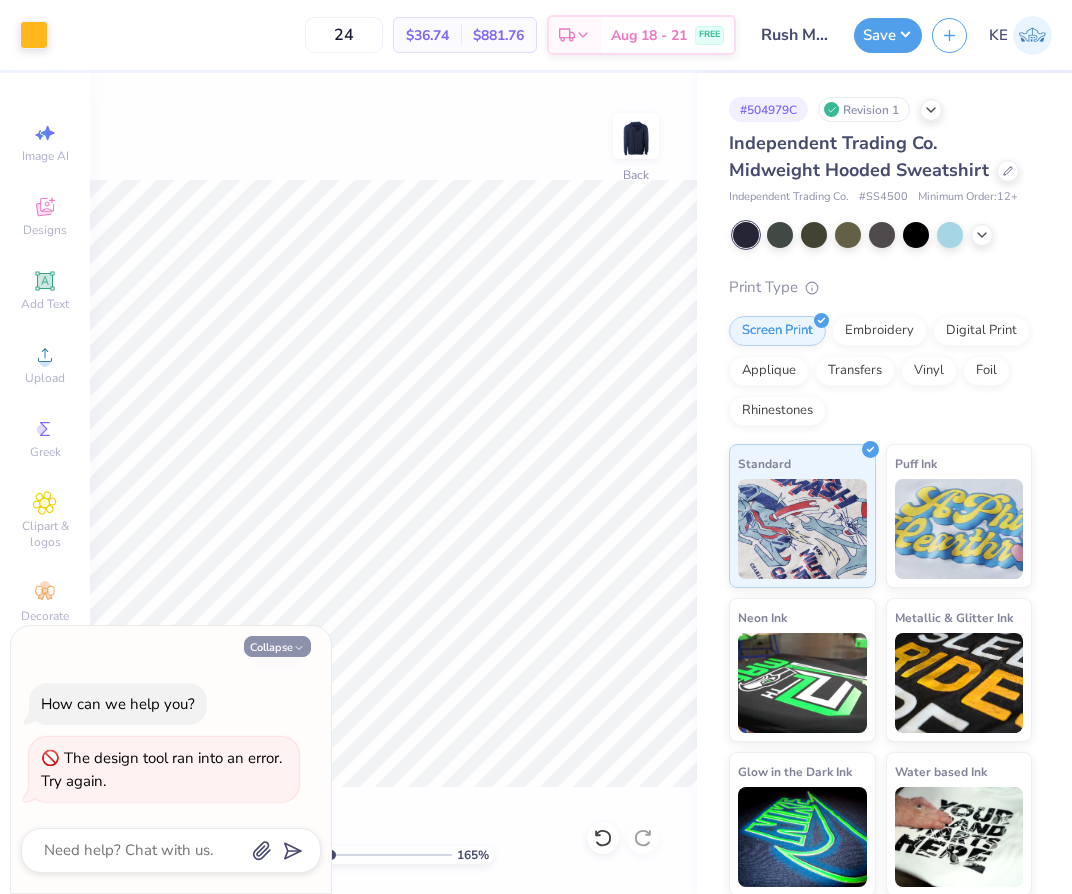 click 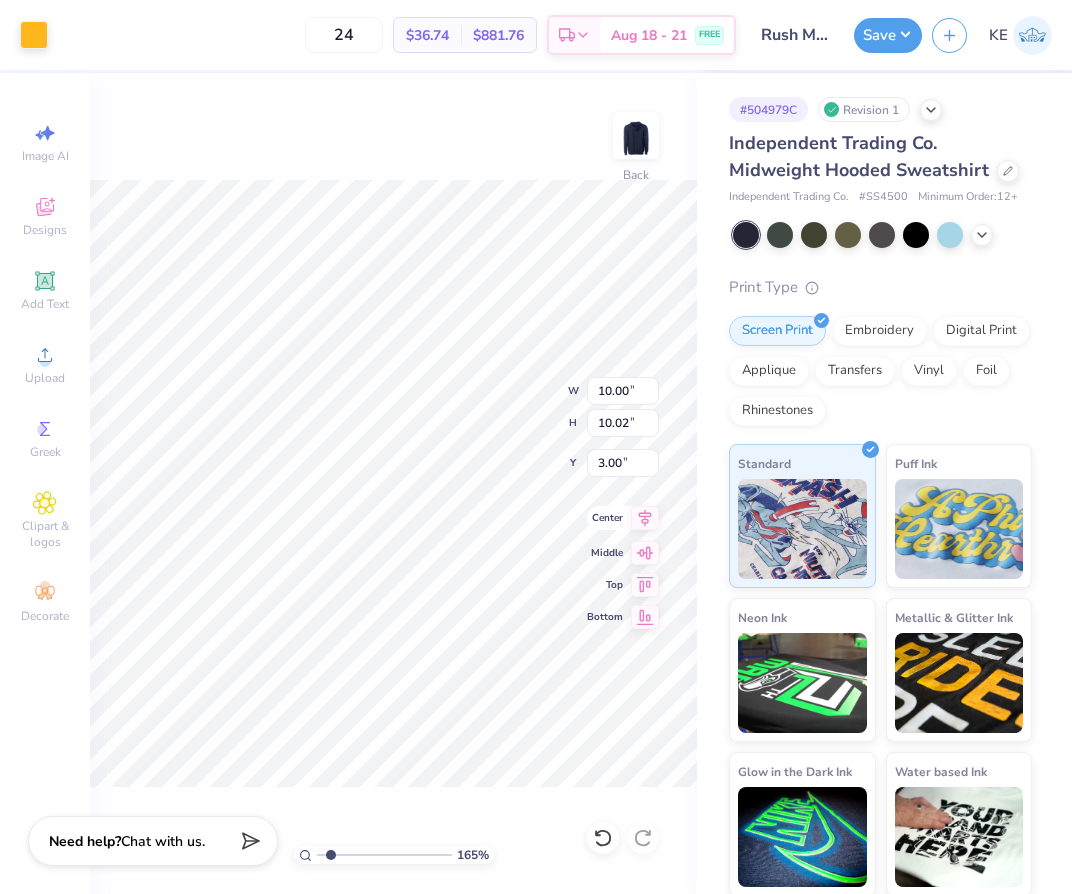 click 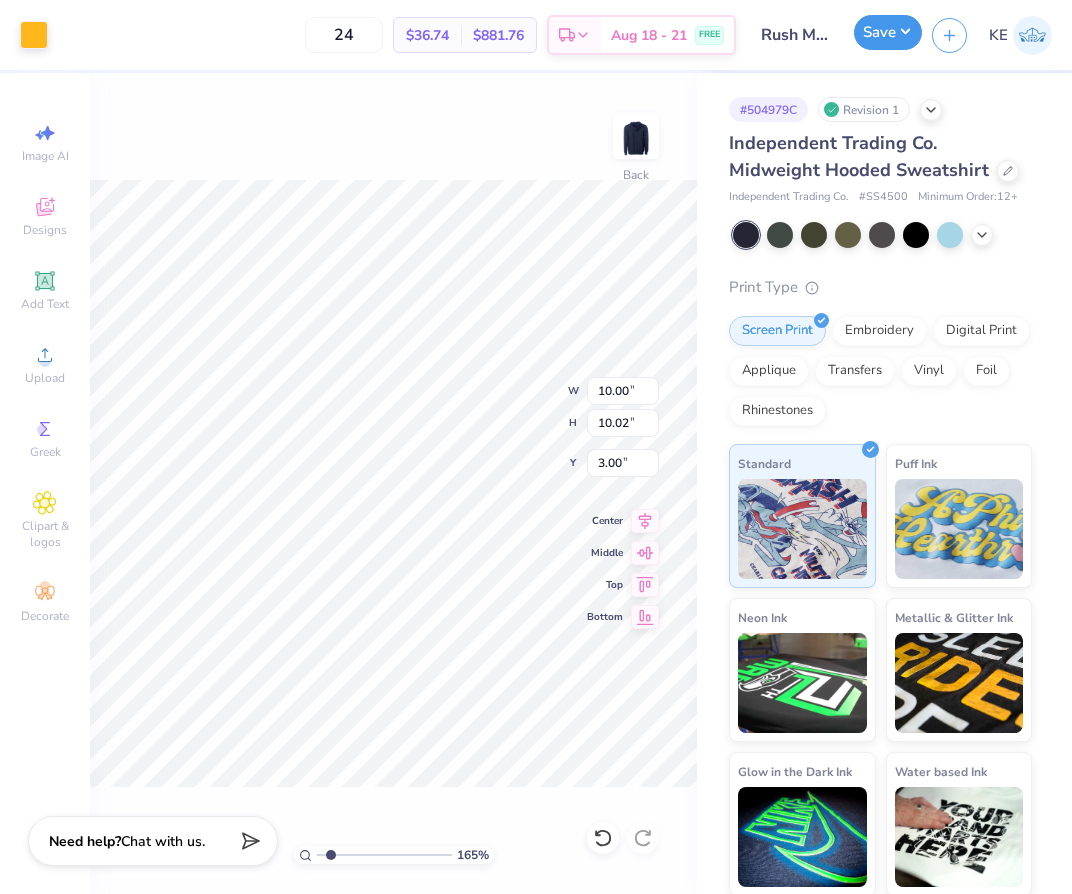 click on "Save" at bounding box center (888, 32) 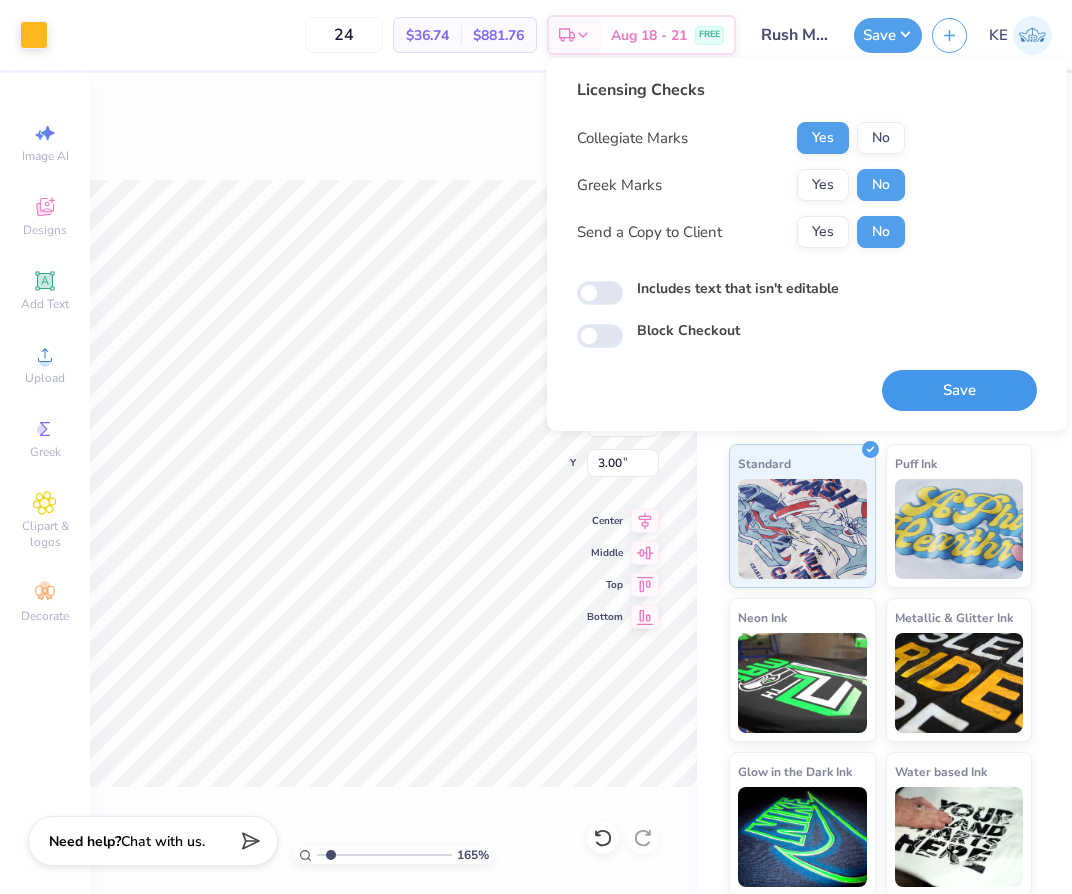click on "Save" at bounding box center (959, 390) 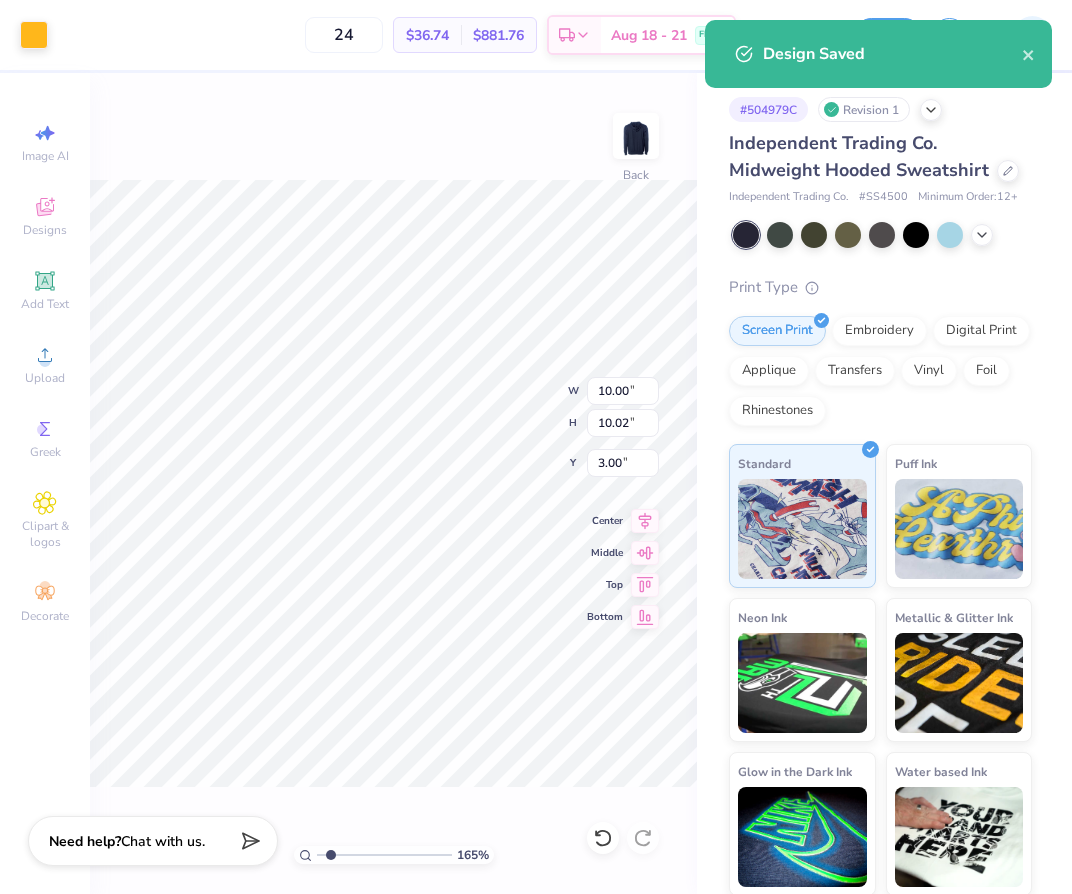 type on "1.64913377760655" 